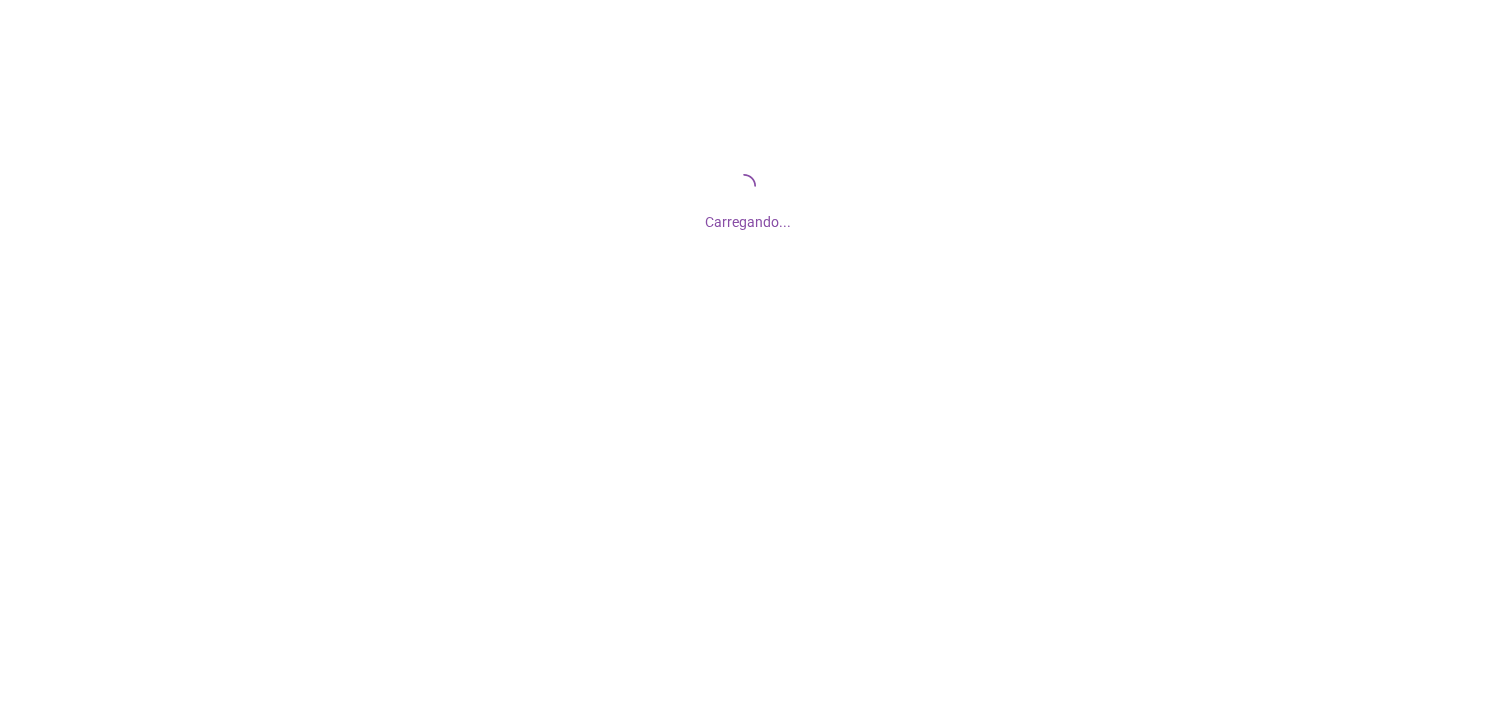 scroll, scrollTop: 0, scrollLeft: 0, axis: both 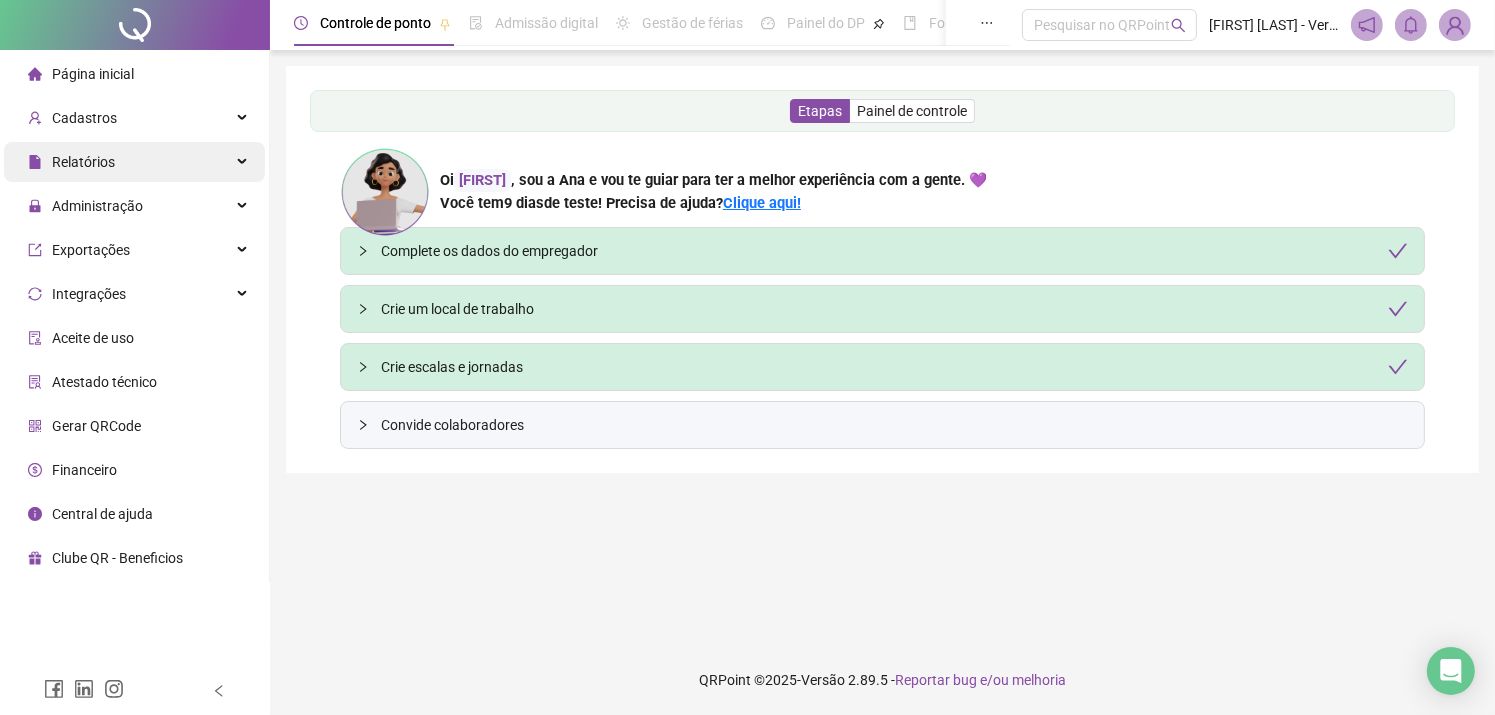 click on "Relatórios" at bounding box center [134, 162] 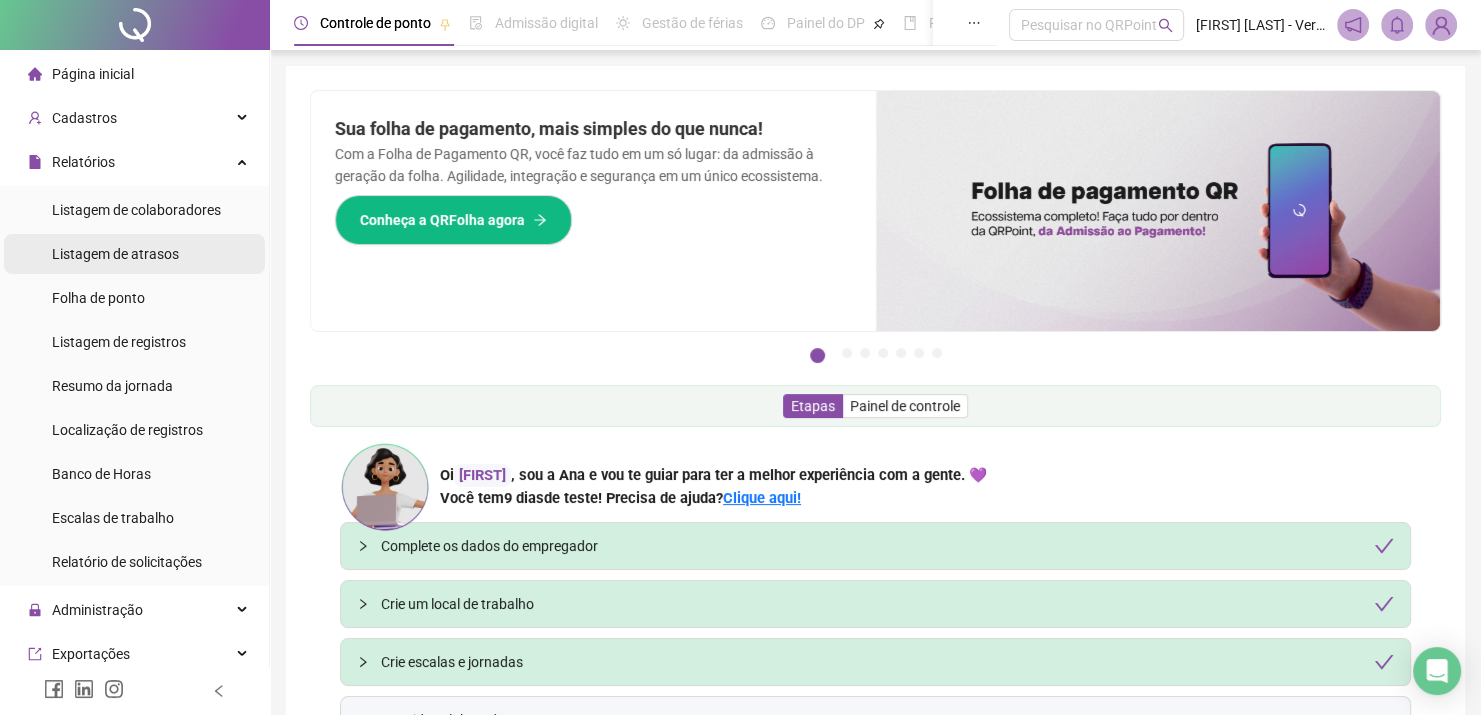 click on "Listagem de atrasos" at bounding box center [115, 254] 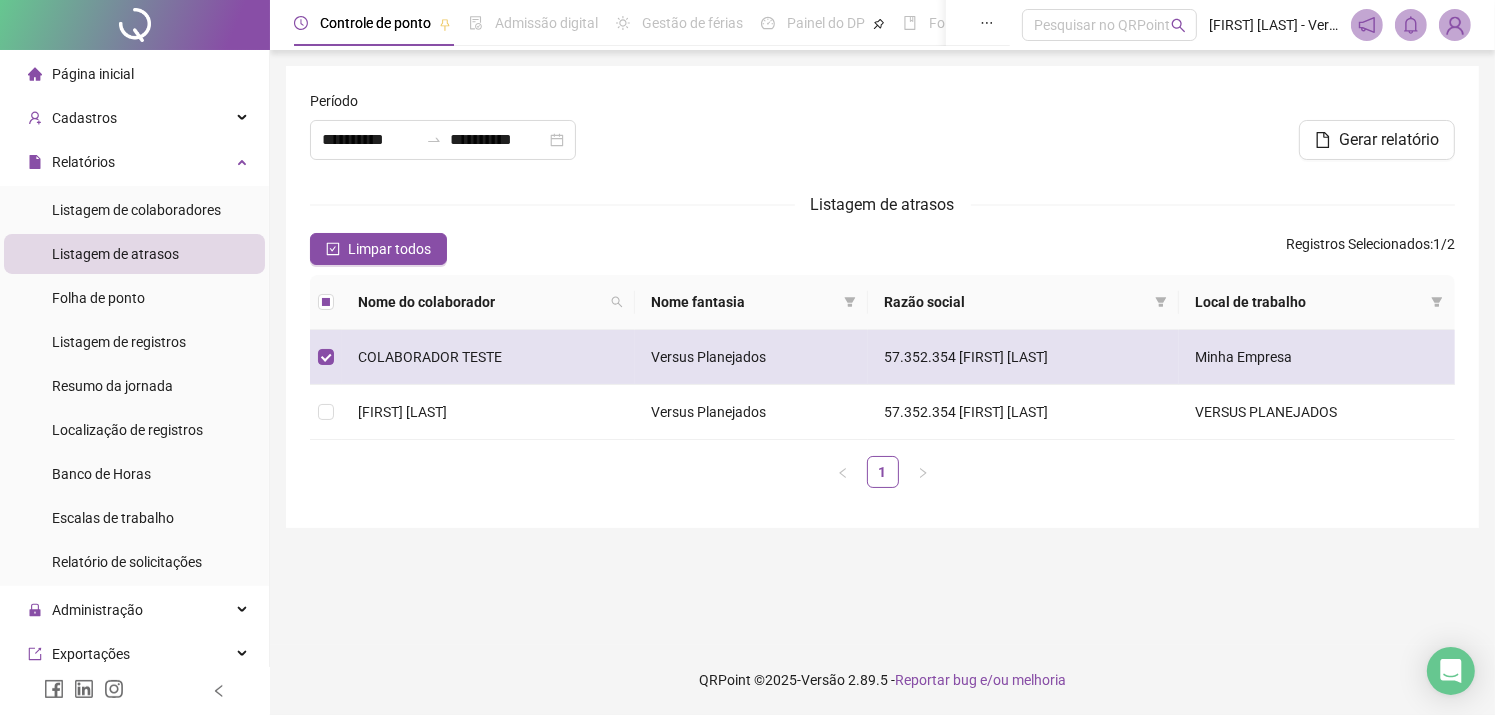 click on "COLABORADOR TESTE" at bounding box center (430, 357) 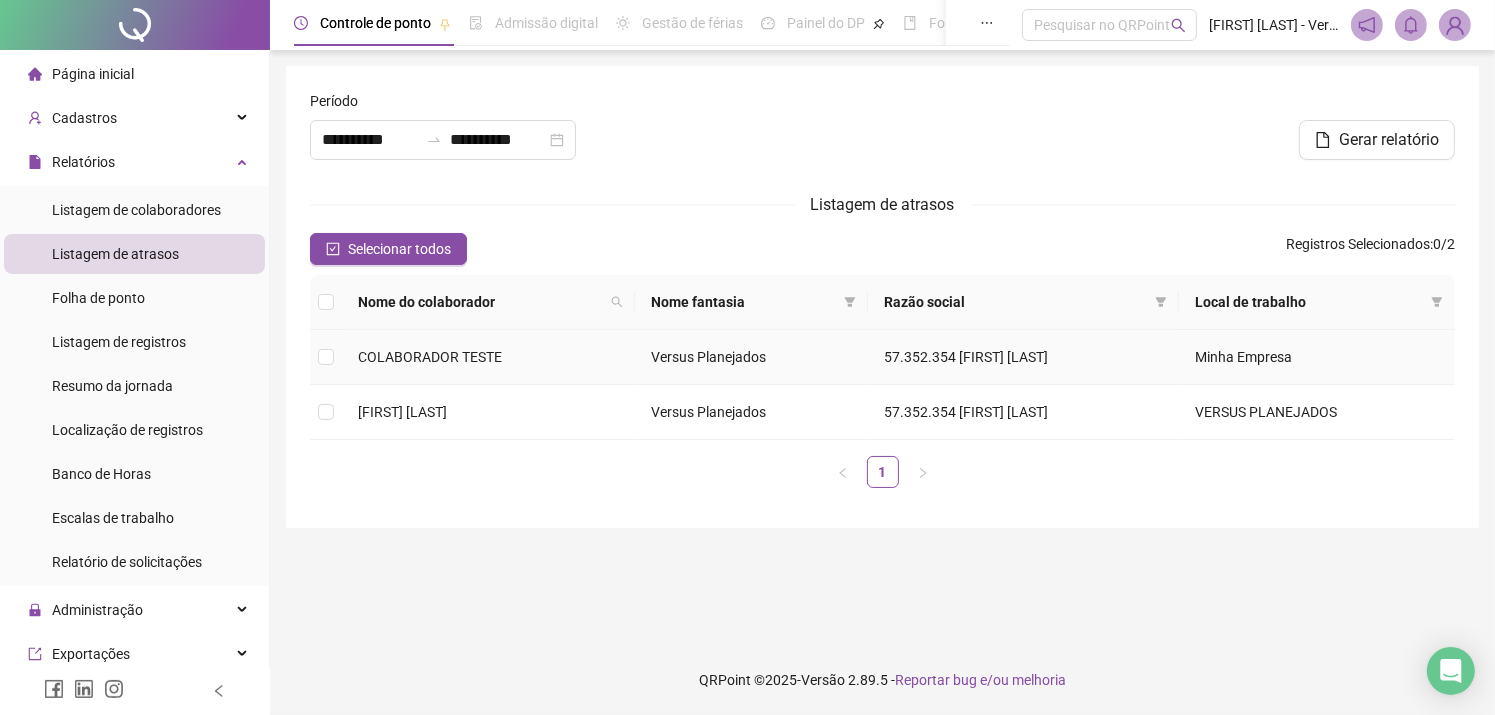 click on "COLABORADOR TESTE" at bounding box center [430, 357] 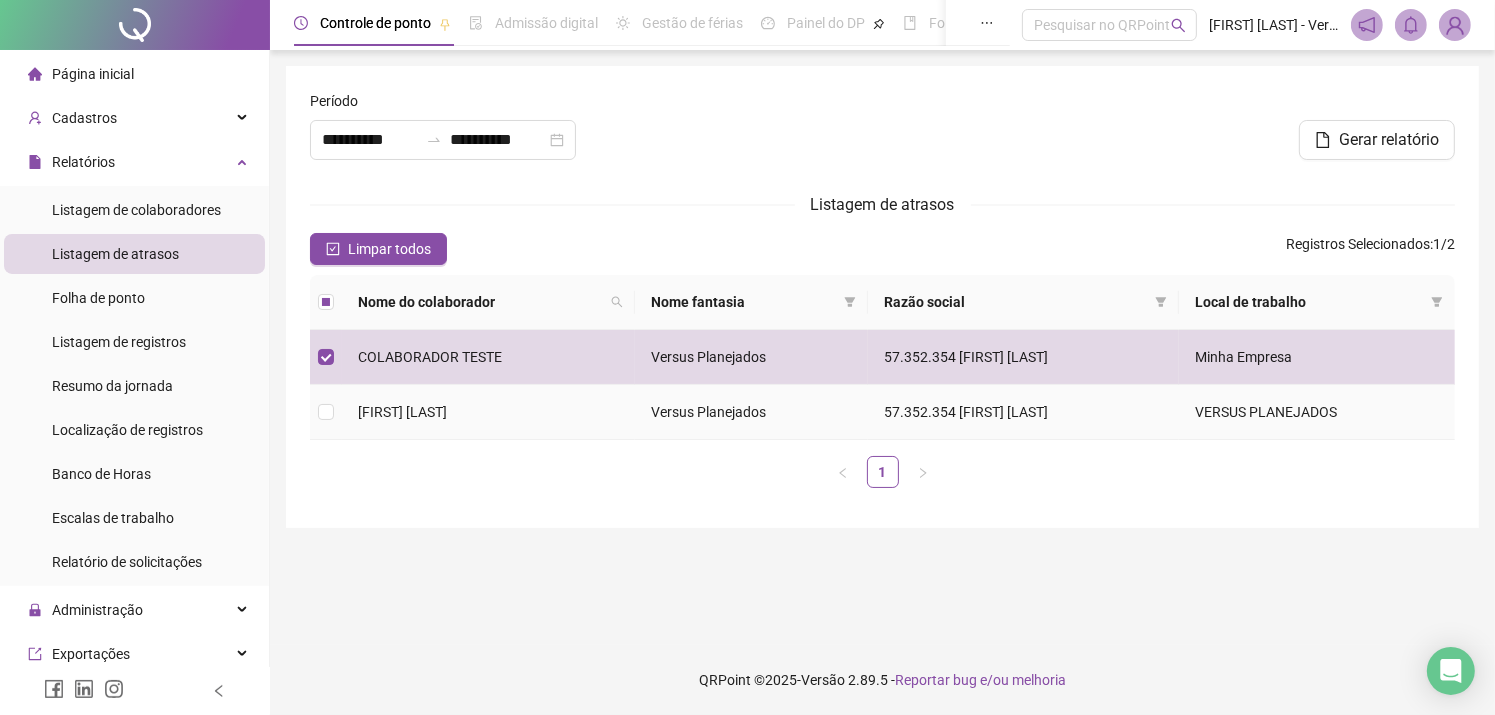 click on "[FIRST] [LAST]" at bounding box center [402, 412] 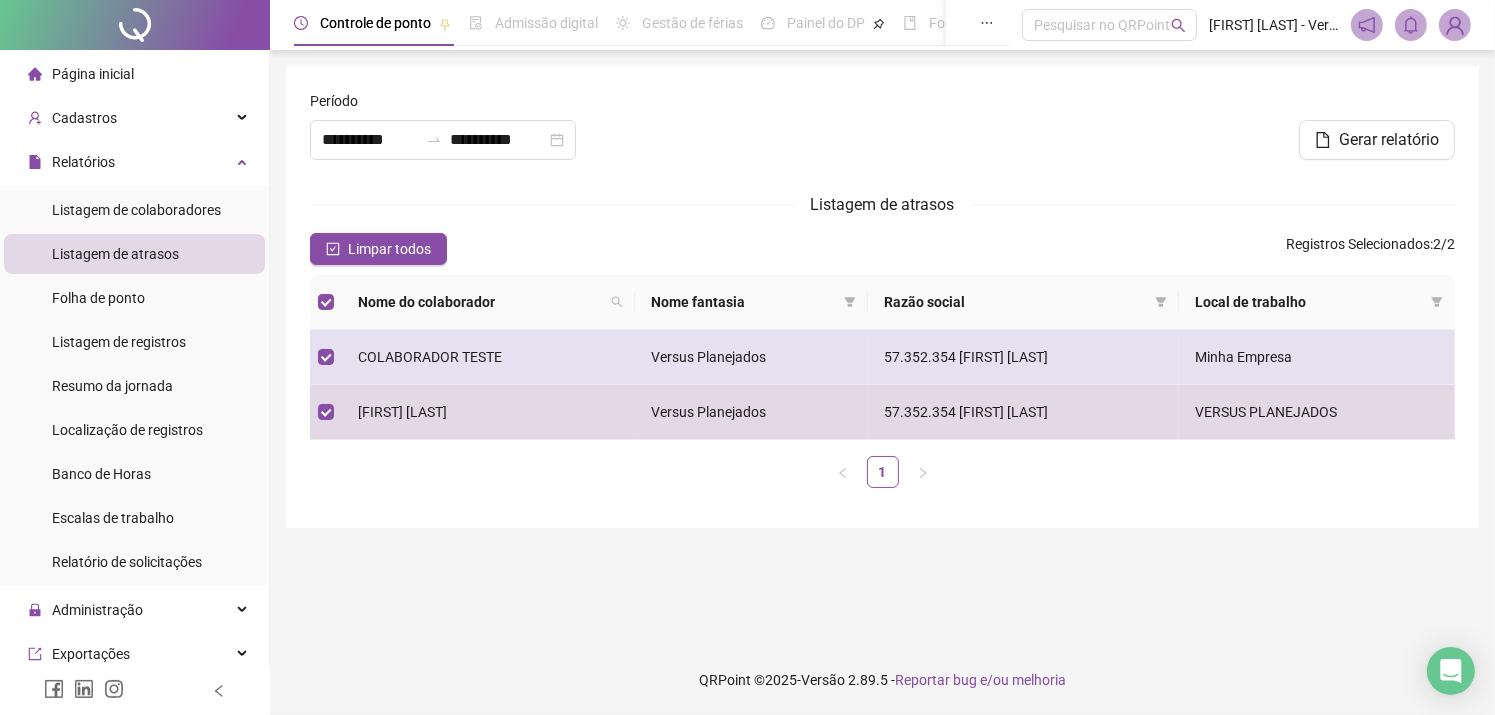 click on "COLABORADOR TESTE" at bounding box center [488, 357] 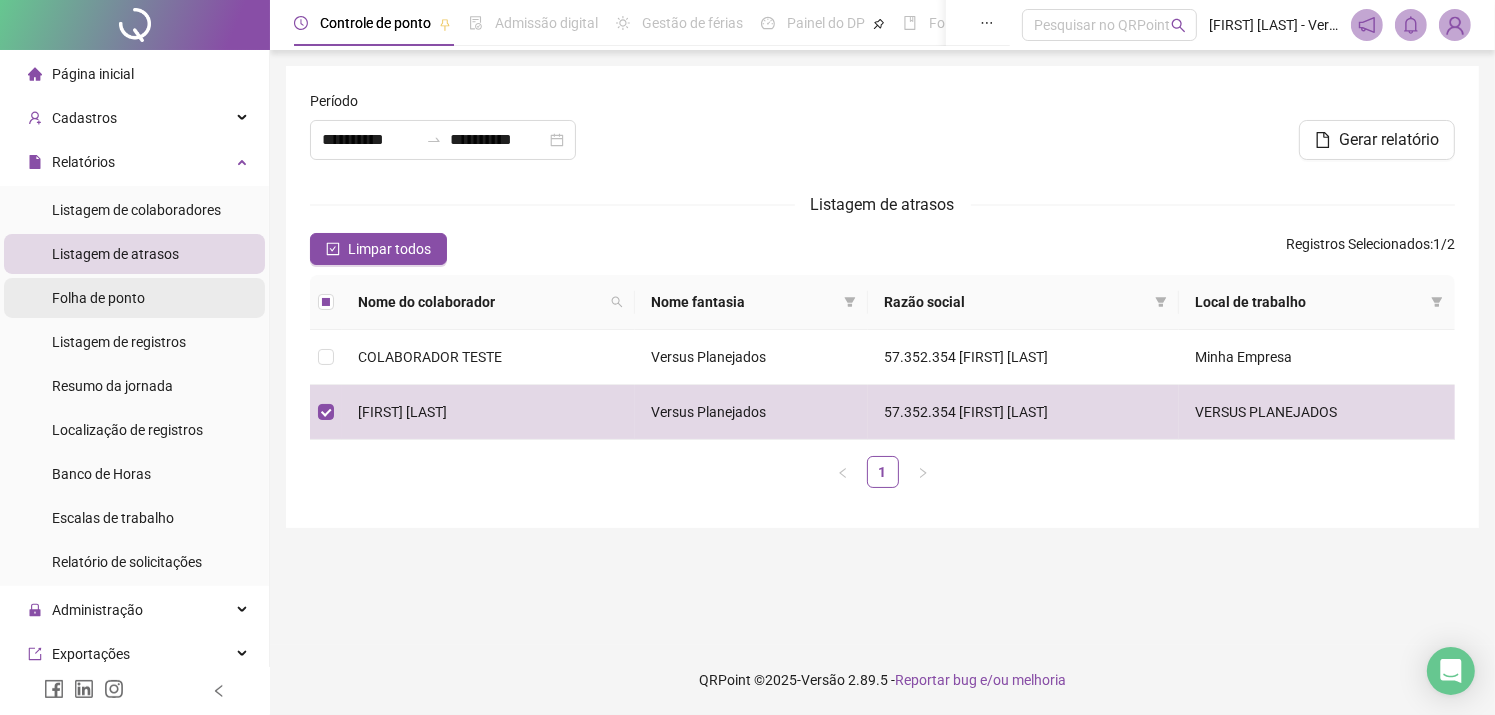 click on "Folha de ponto" at bounding box center [98, 298] 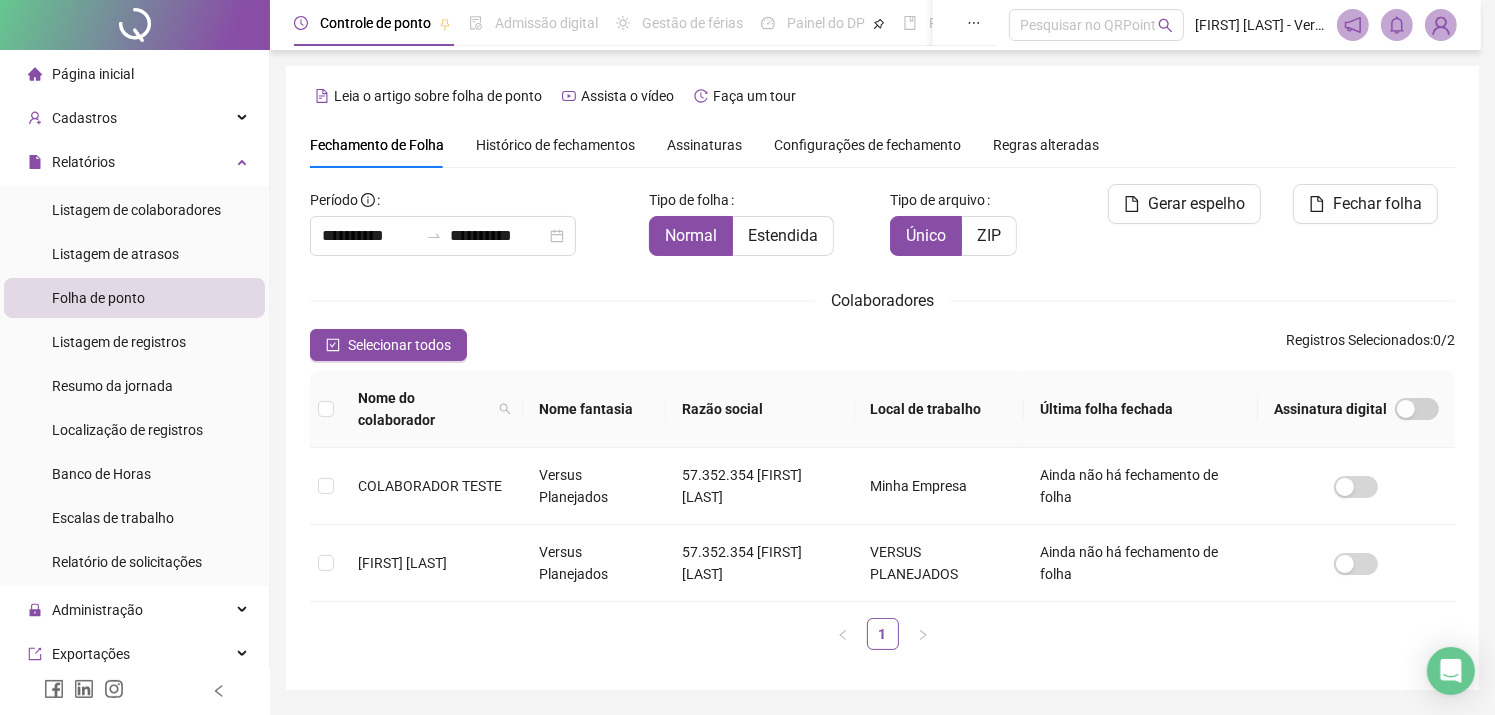 type on "**********" 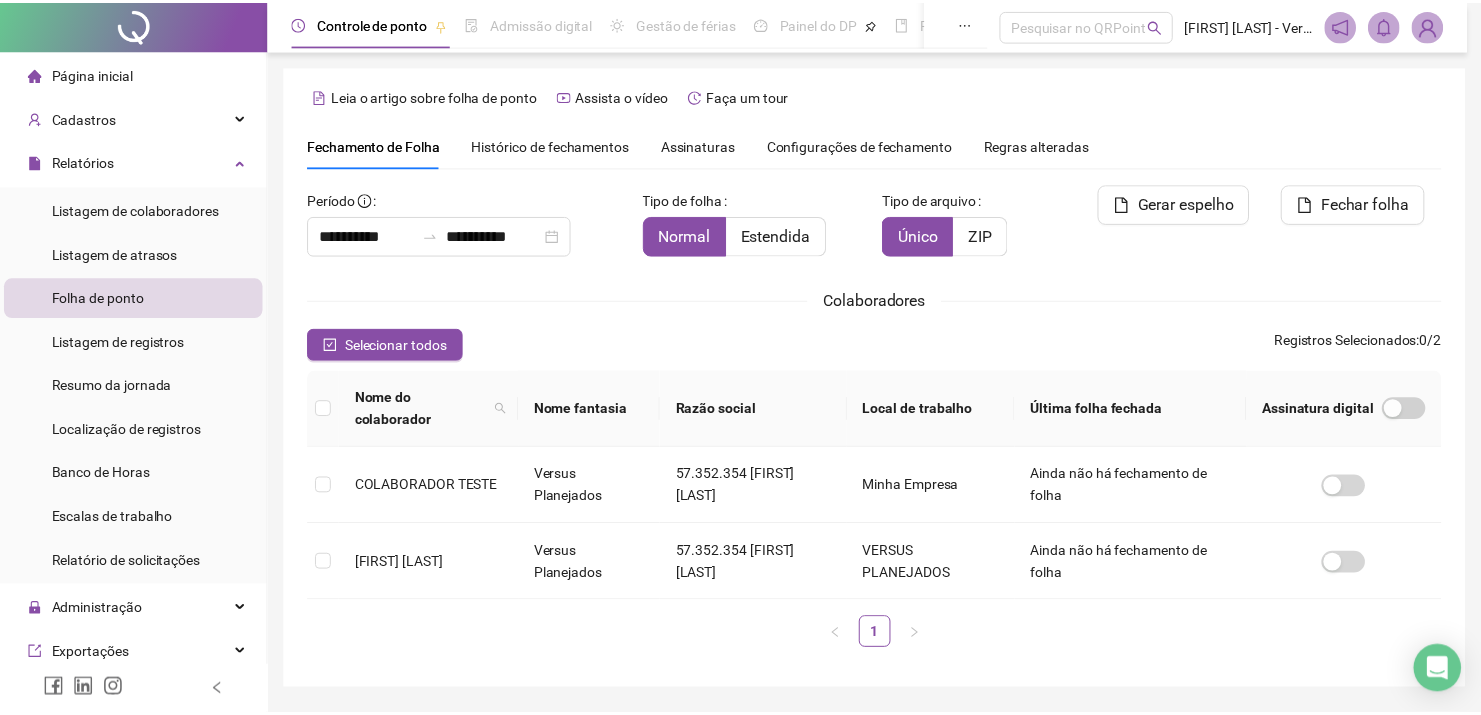 scroll, scrollTop: 52, scrollLeft: 0, axis: vertical 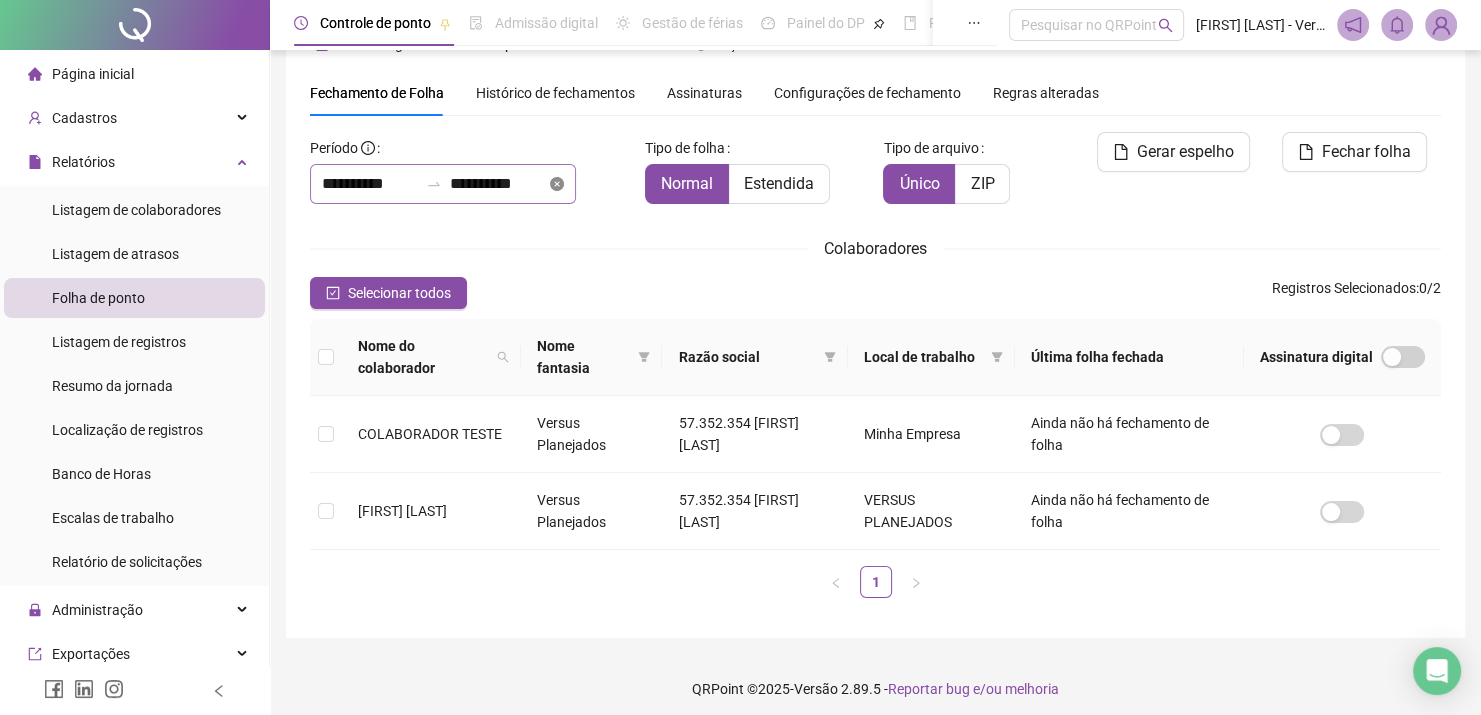 click 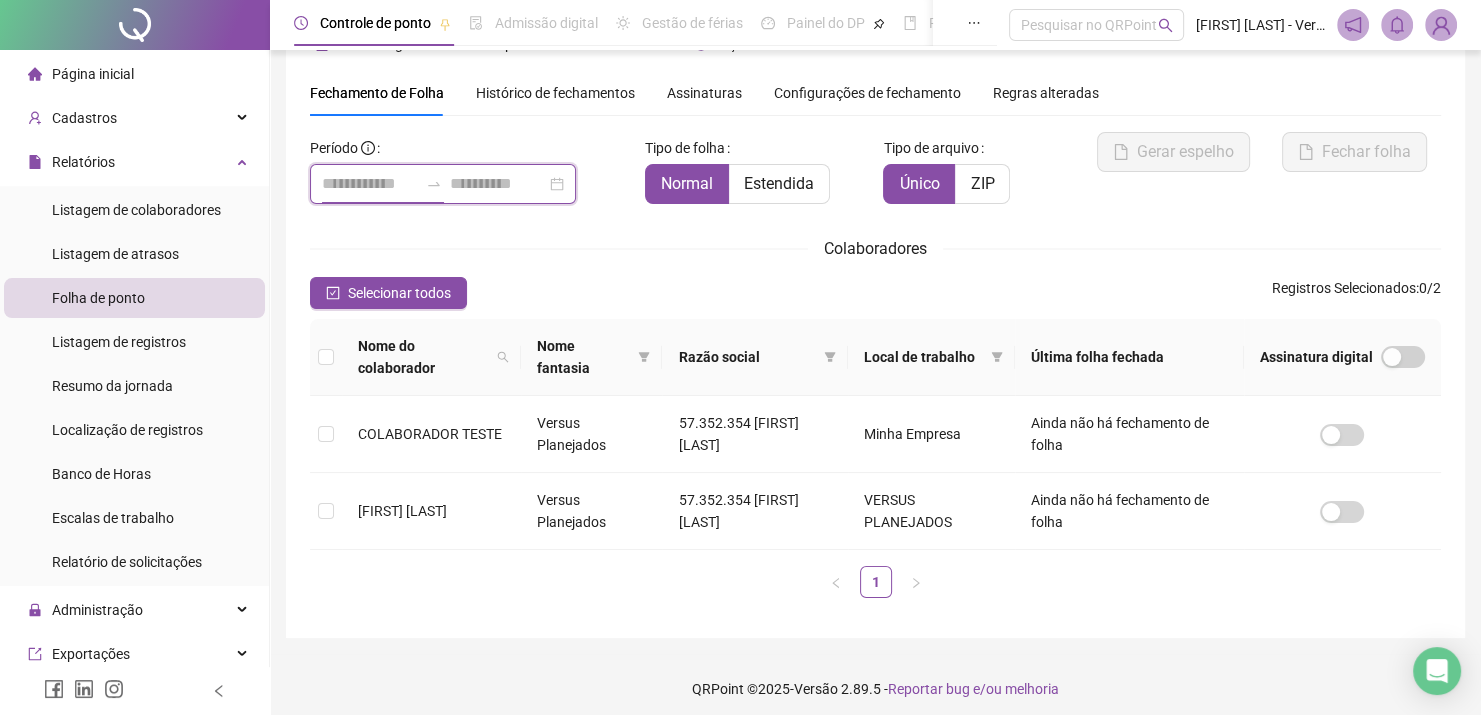 click at bounding box center (370, 184) 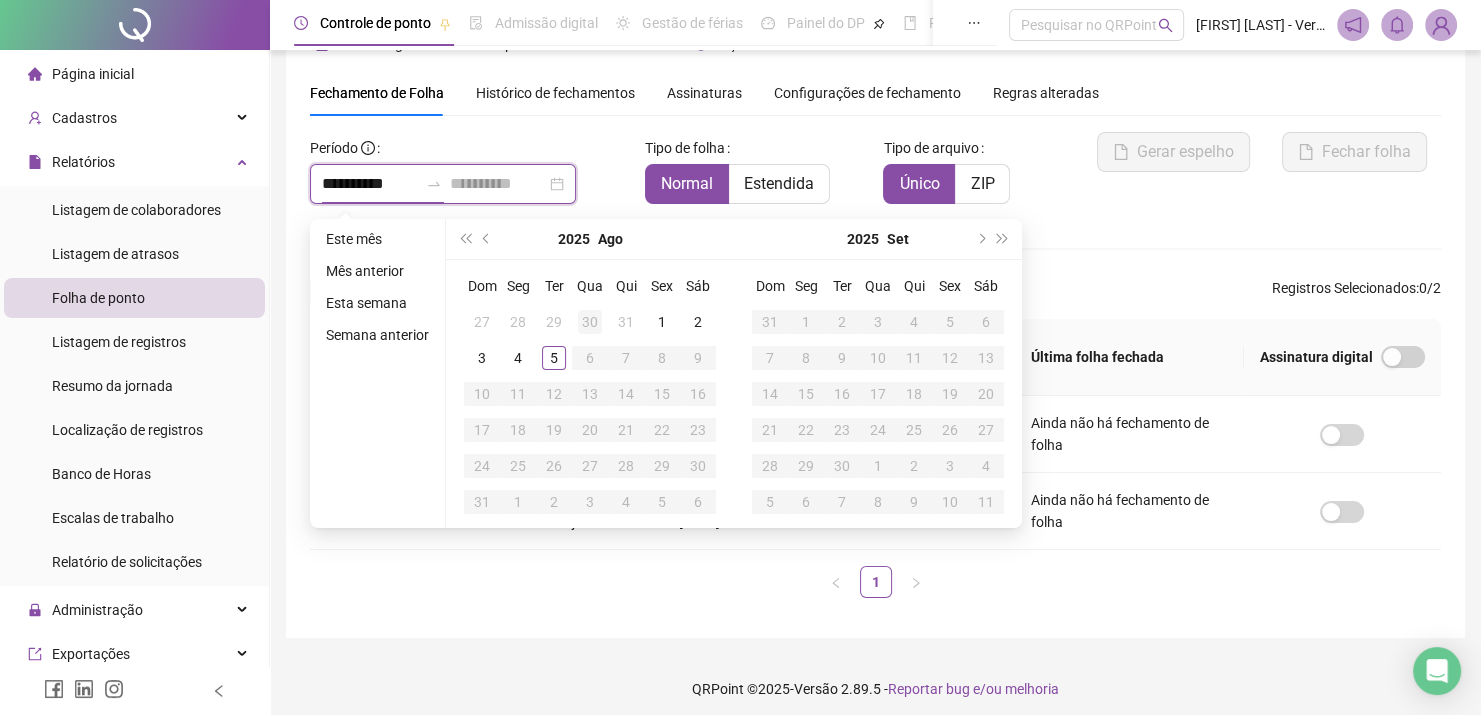 type on "**********" 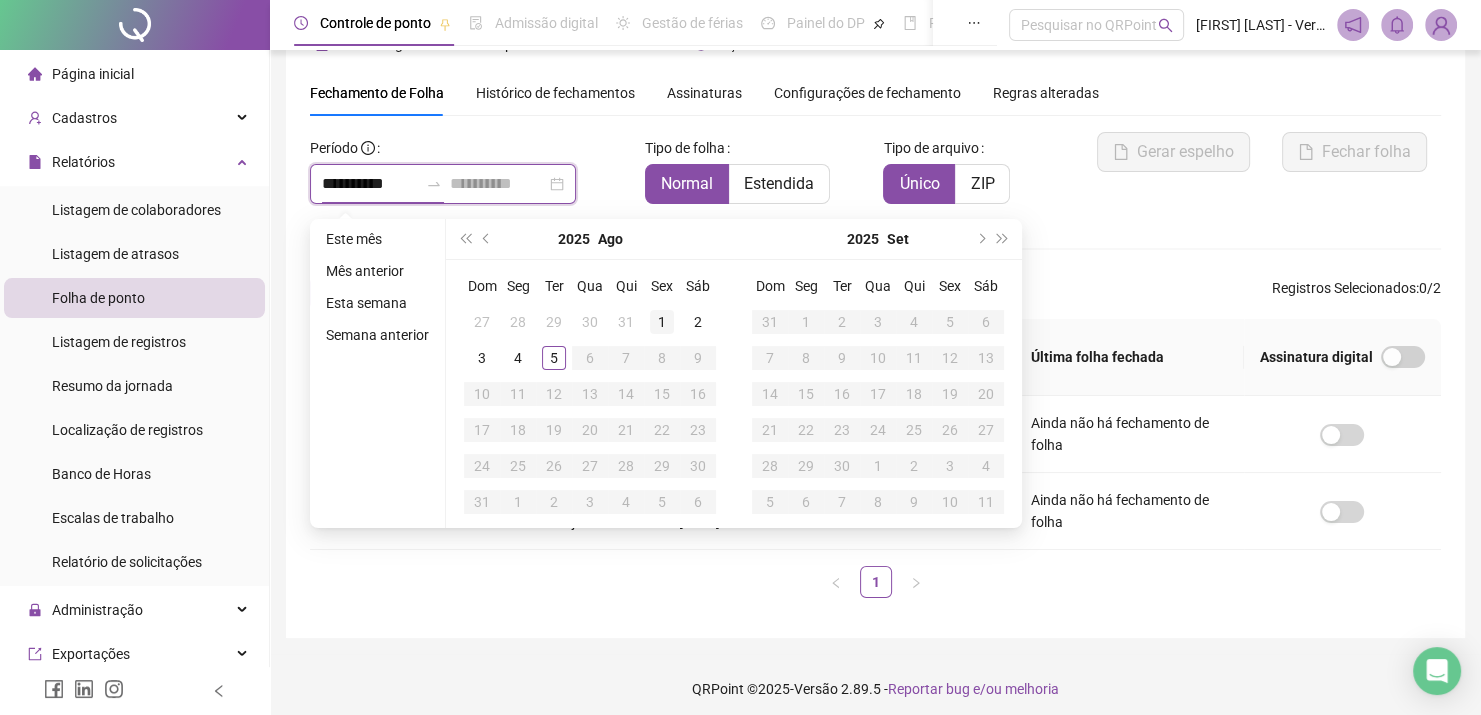 type on "**********" 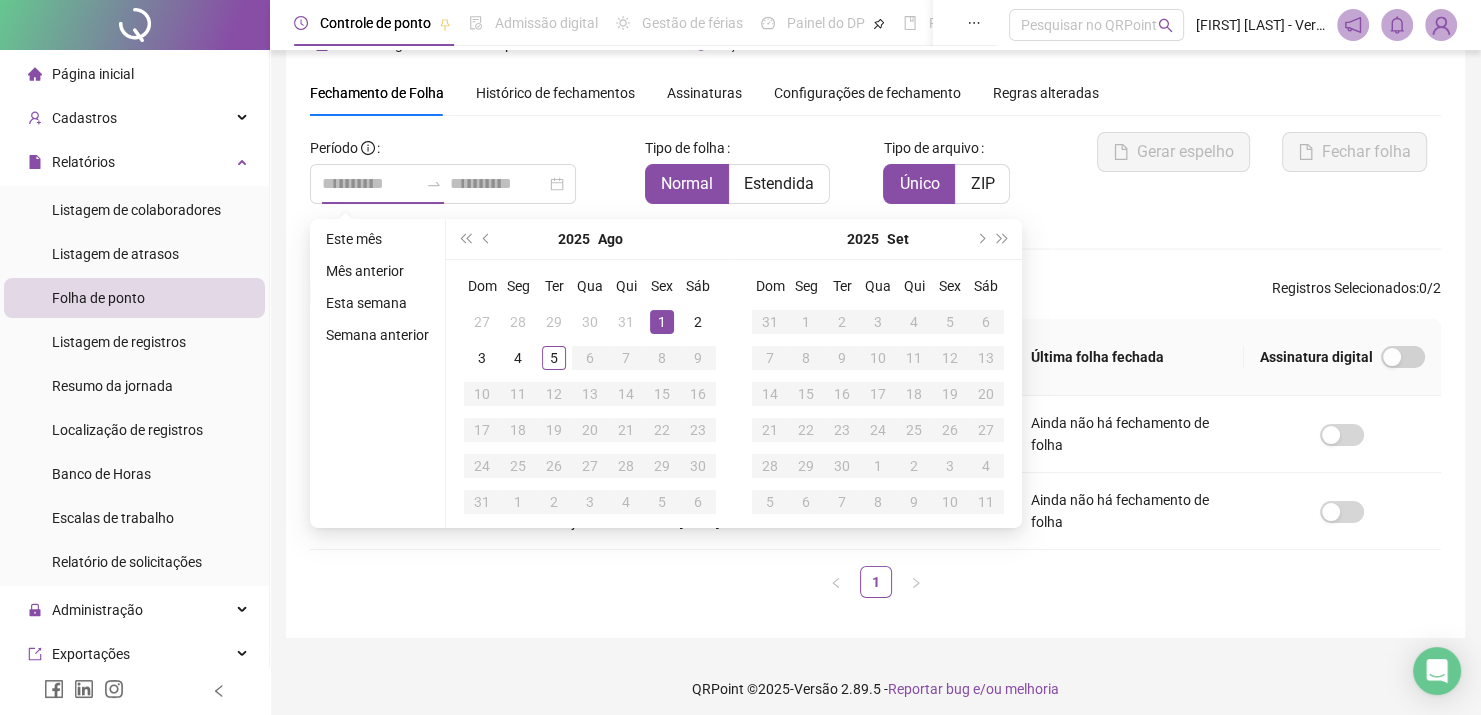 click on "1" at bounding box center [662, 322] 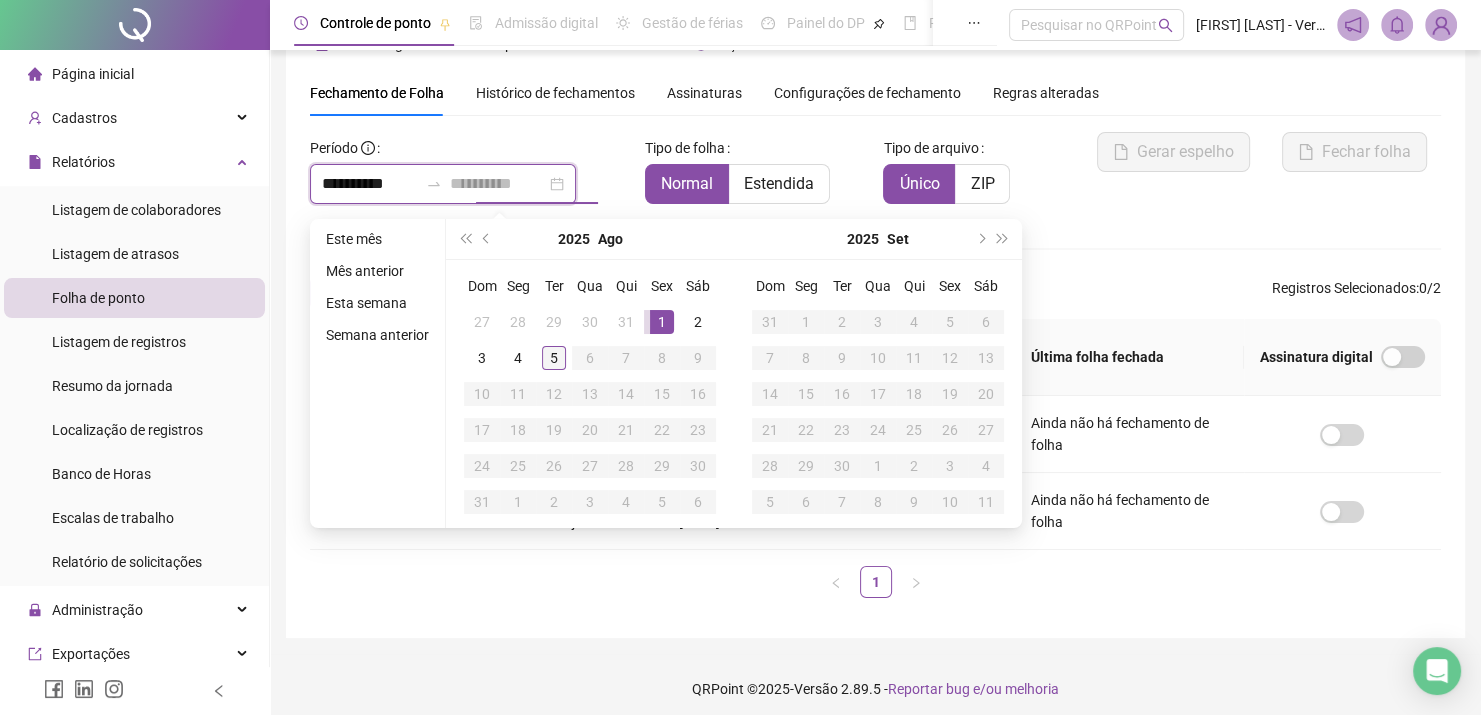 type on "**********" 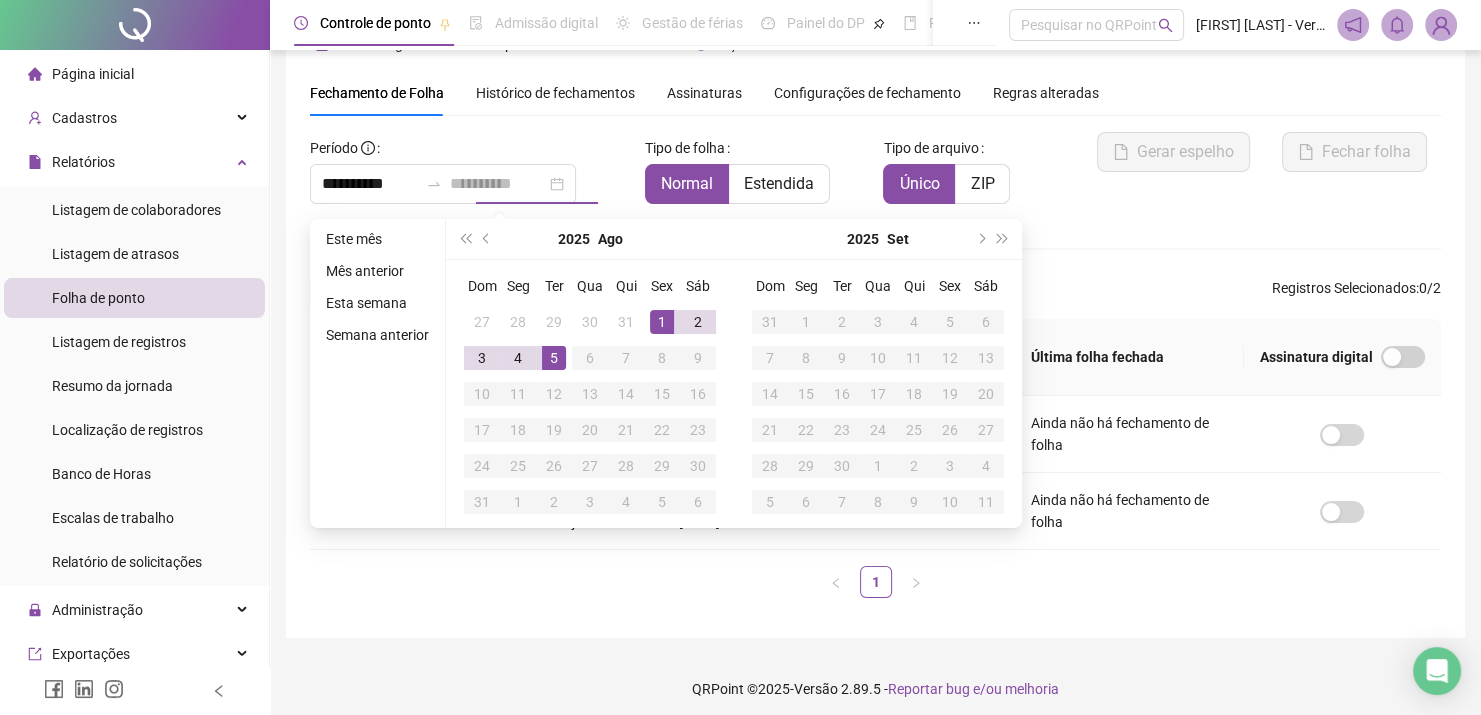 click on "5" at bounding box center (554, 358) 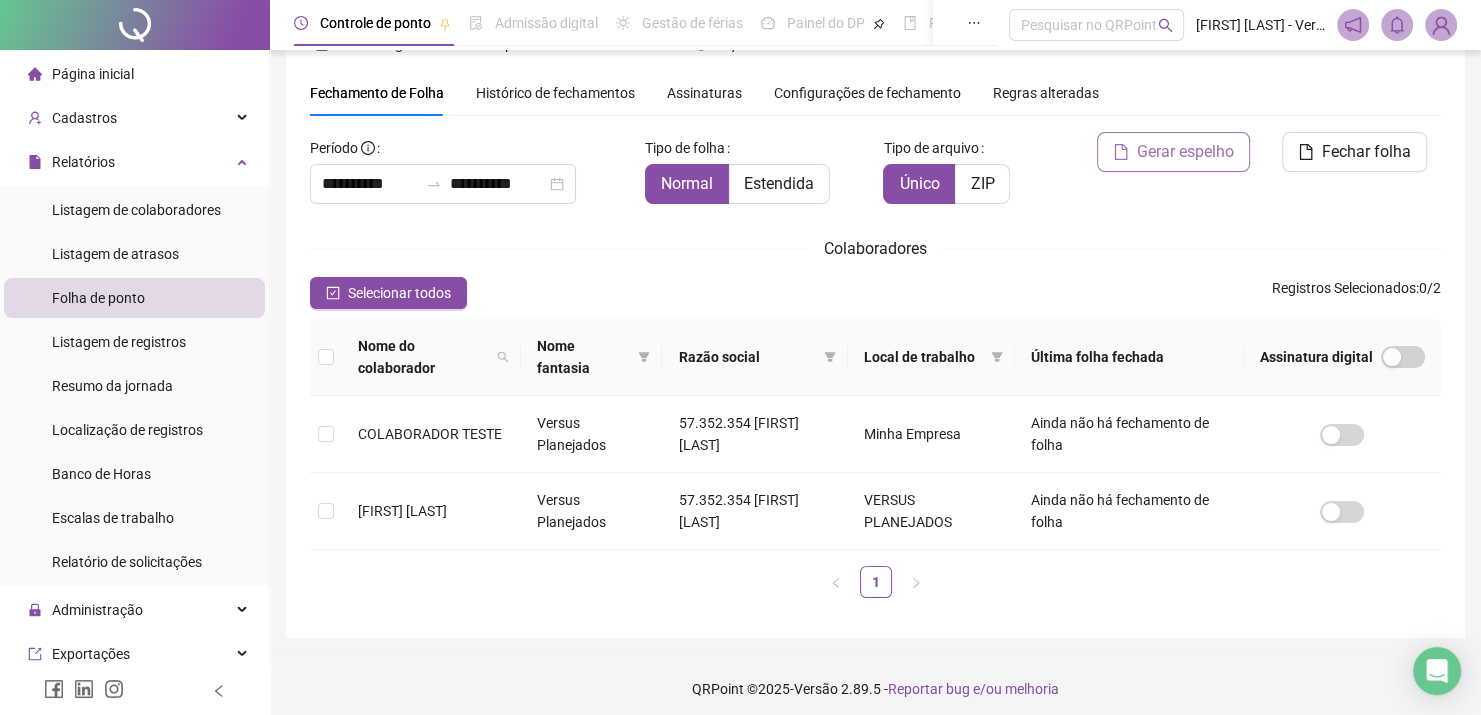 click on "Gerar espelho" at bounding box center (1173, 152) 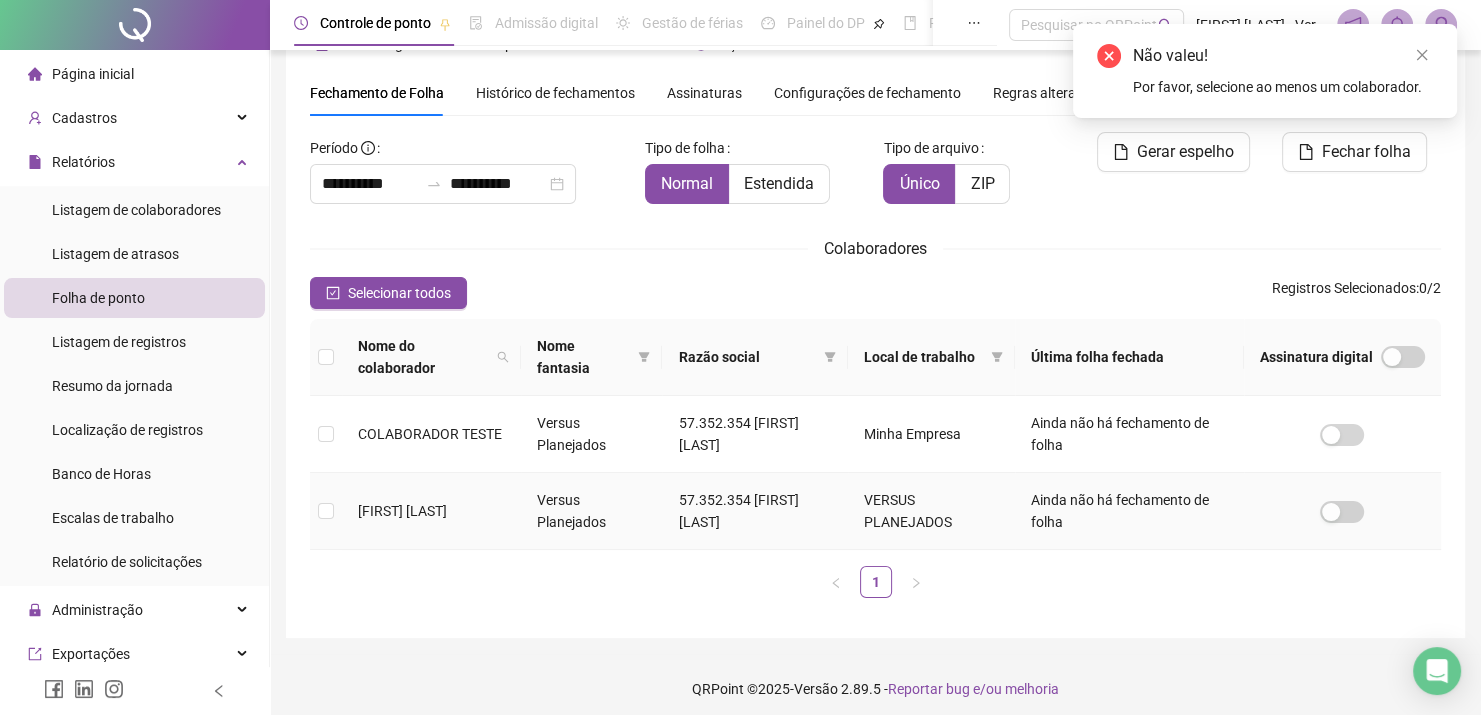 click at bounding box center (326, 511) 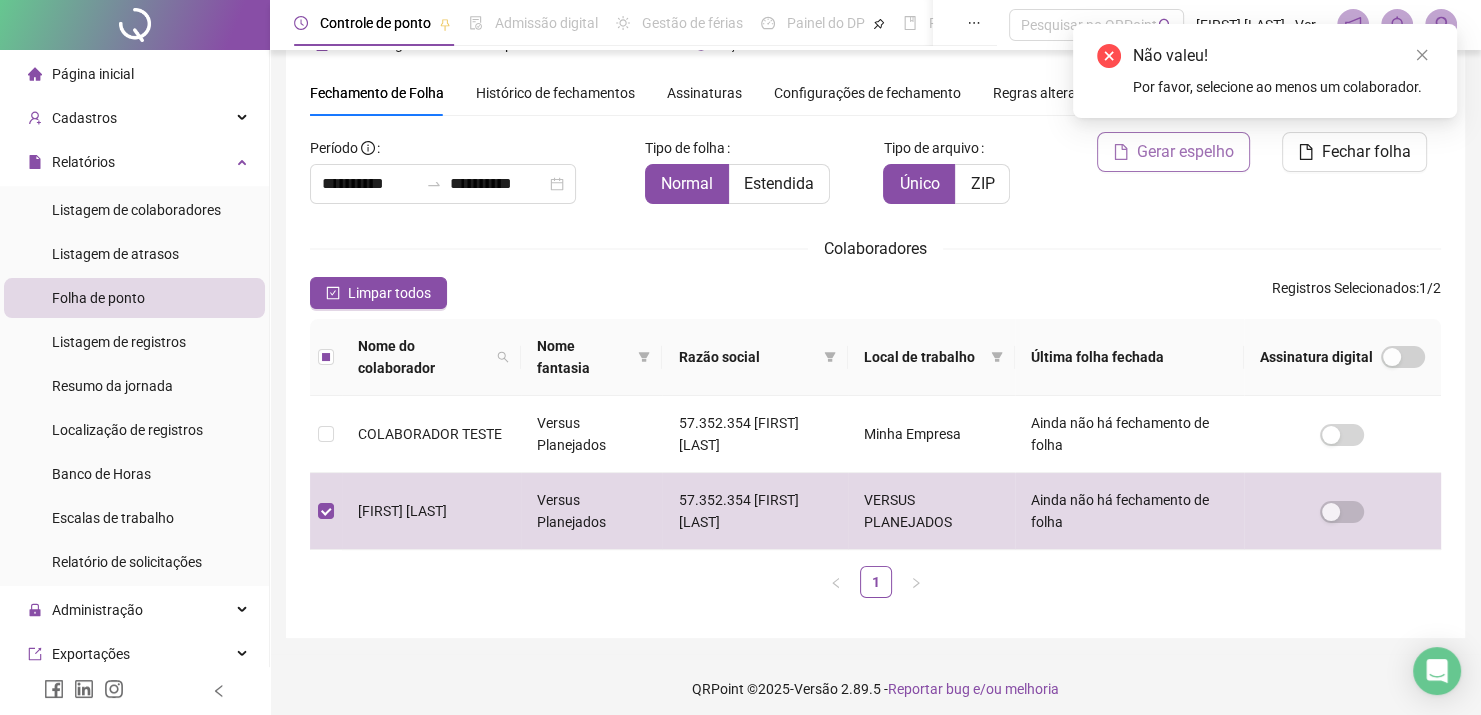 click on "Gerar espelho" at bounding box center (1185, 152) 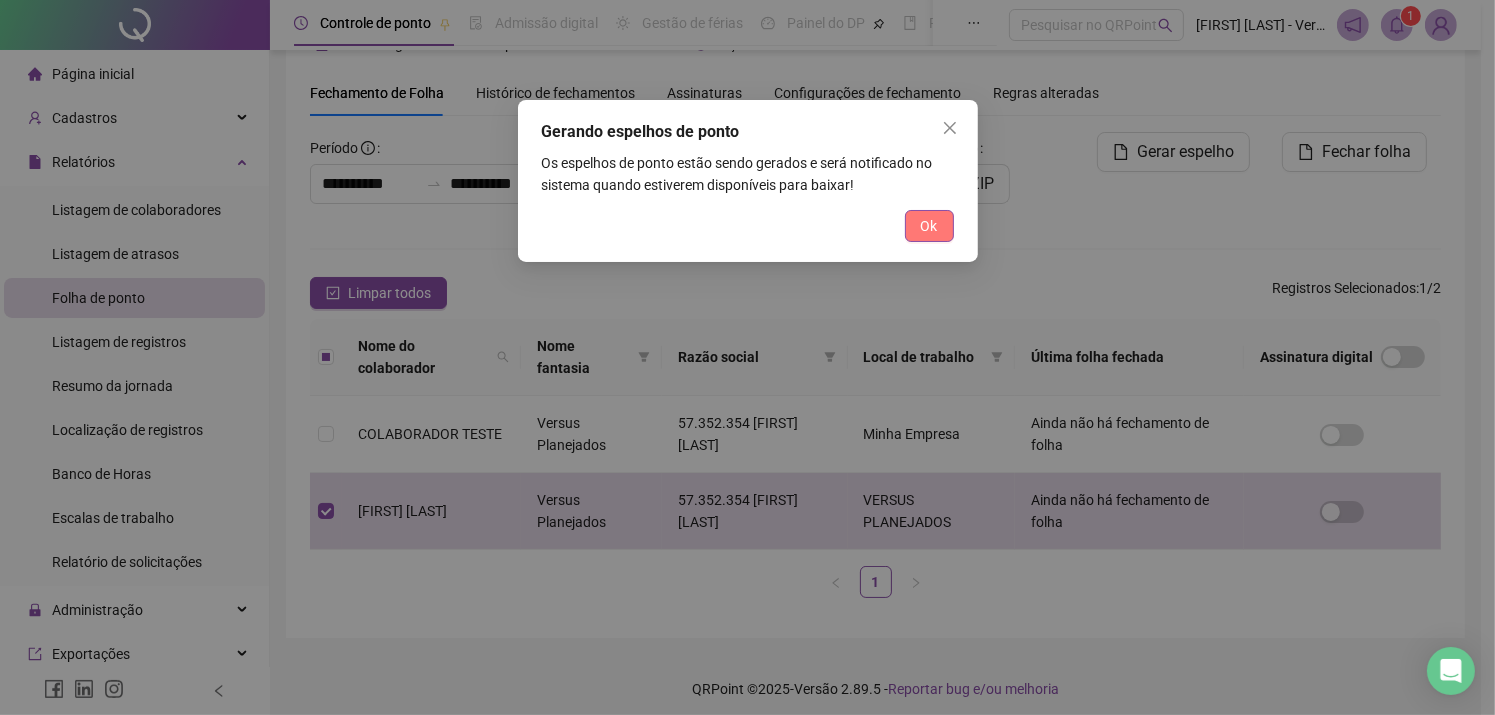 click on "Ok" at bounding box center [929, 226] 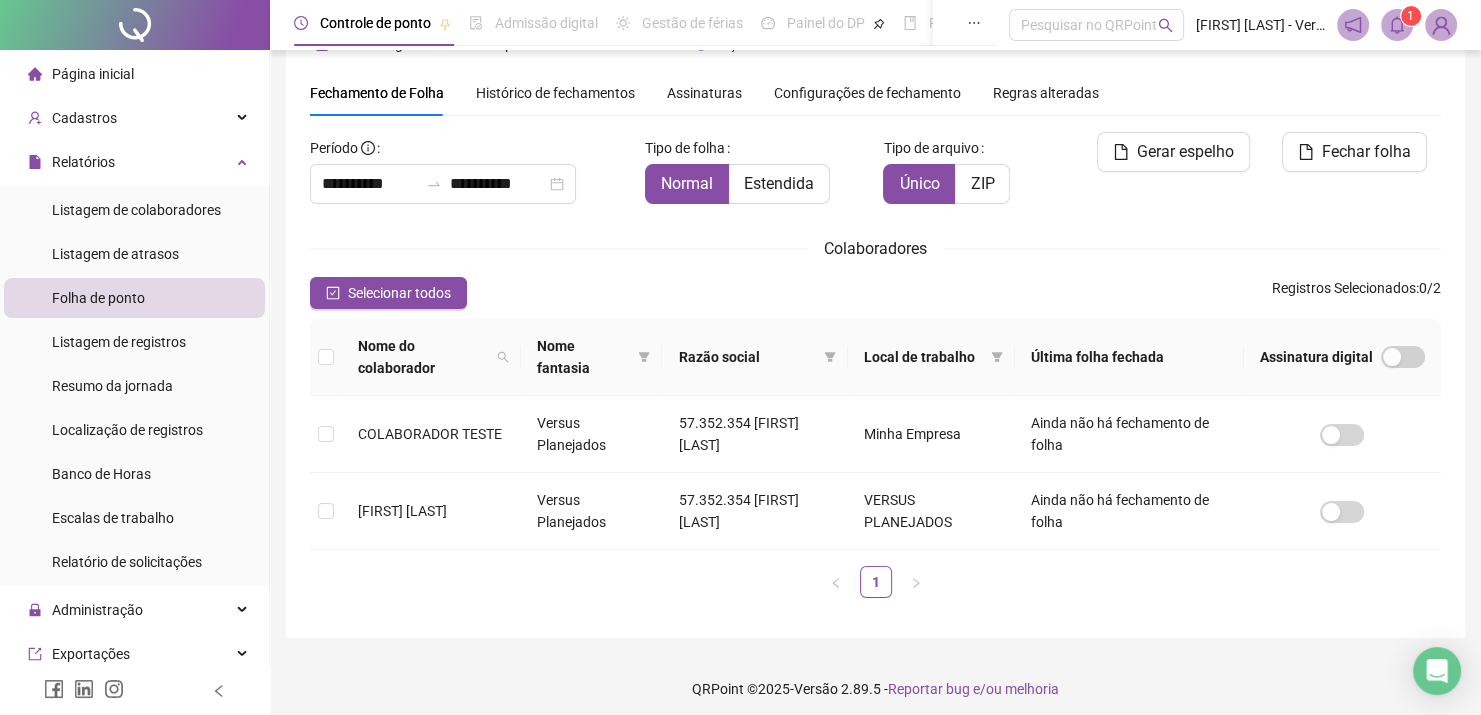 scroll, scrollTop: 60, scrollLeft: 0, axis: vertical 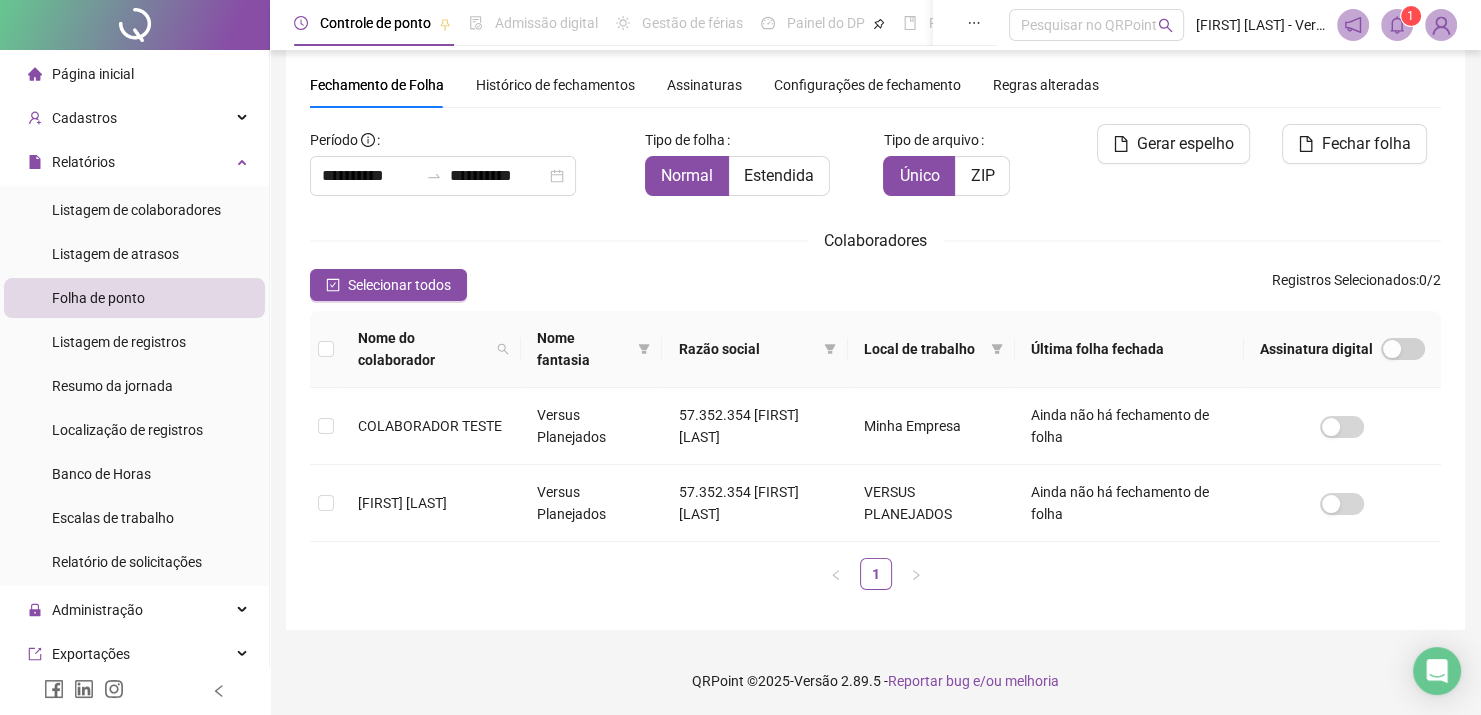 click 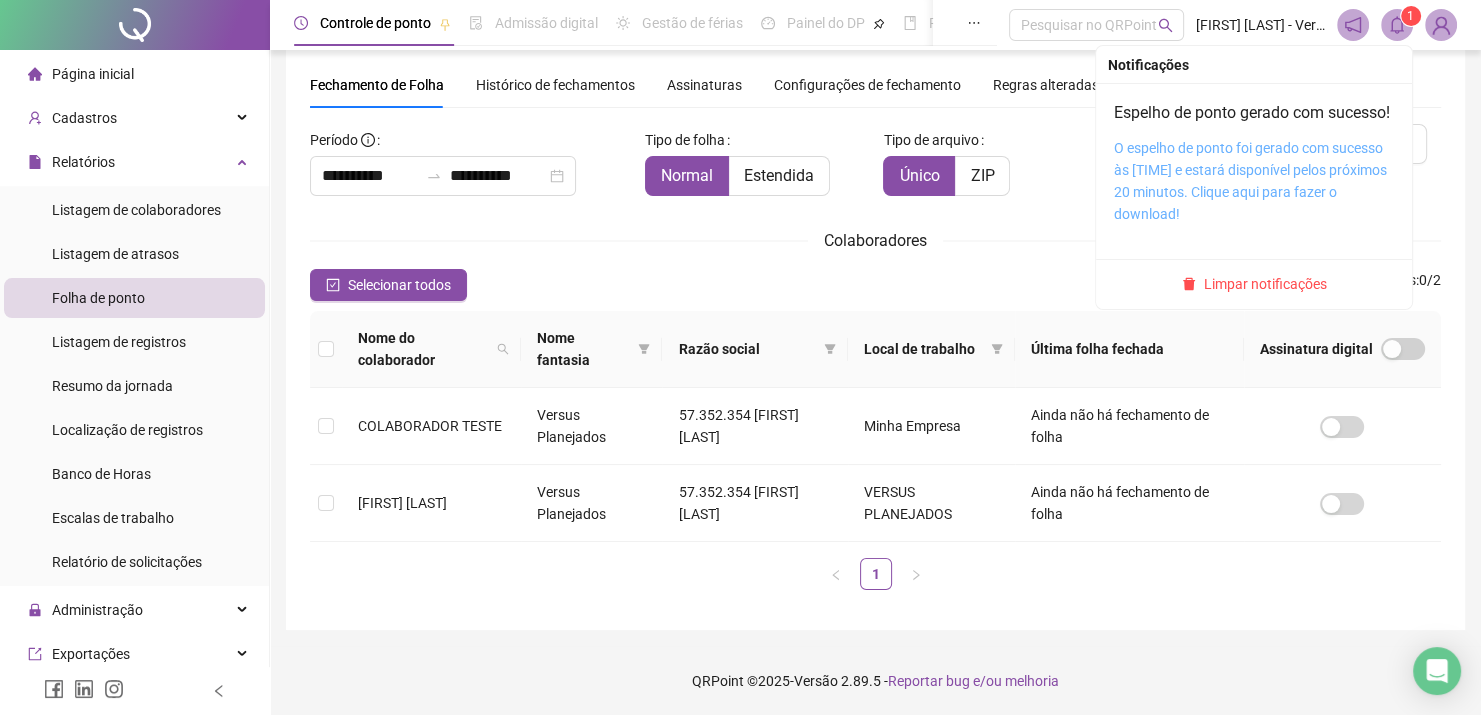 click on "O espelho de ponto foi gerado com sucesso às [TIME] e estará disponível pelos próximos 20 minutos.
Clique aqui para fazer o download!" at bounding box center (1250, 181) 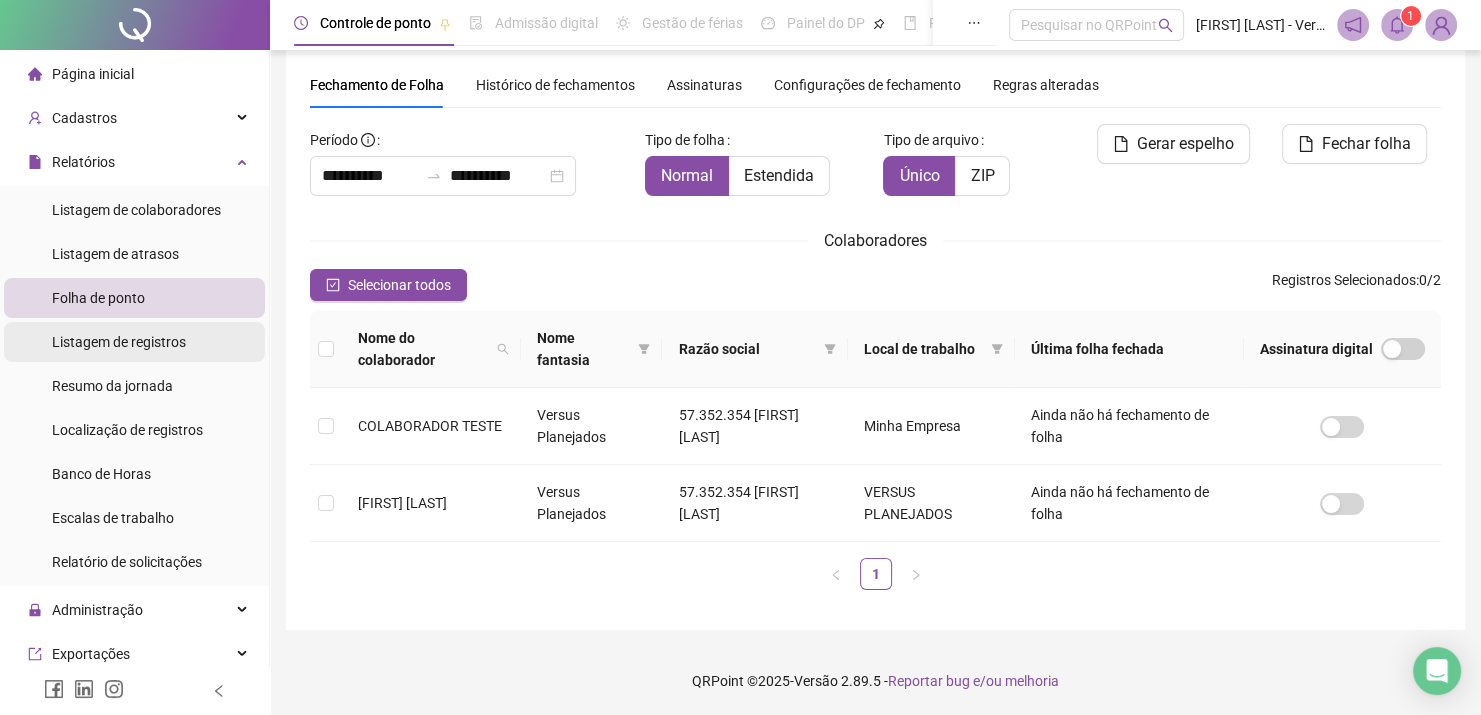 click on "Listagem de registros" at bounding box center [119, 342] 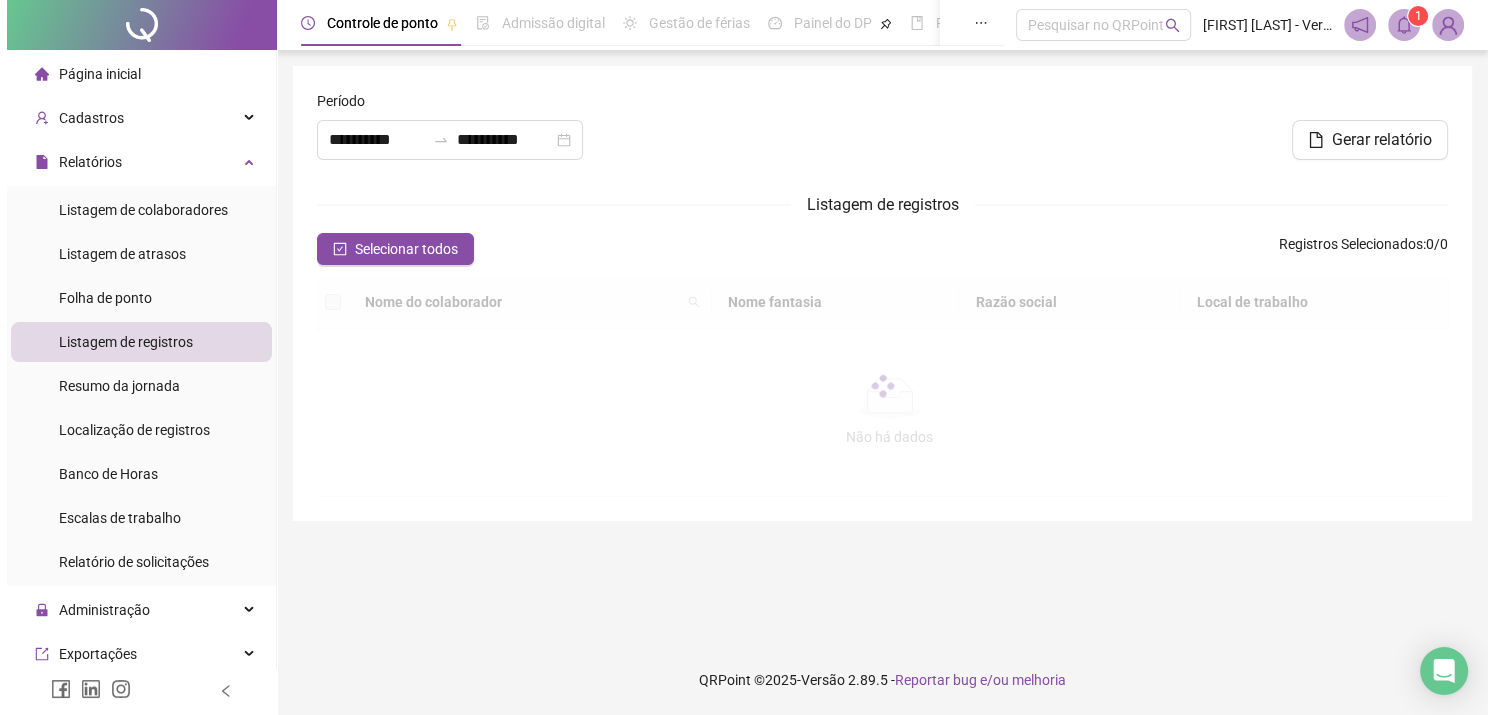 scroll, scrollTop: 0, scrollLeft: 0, axis: both 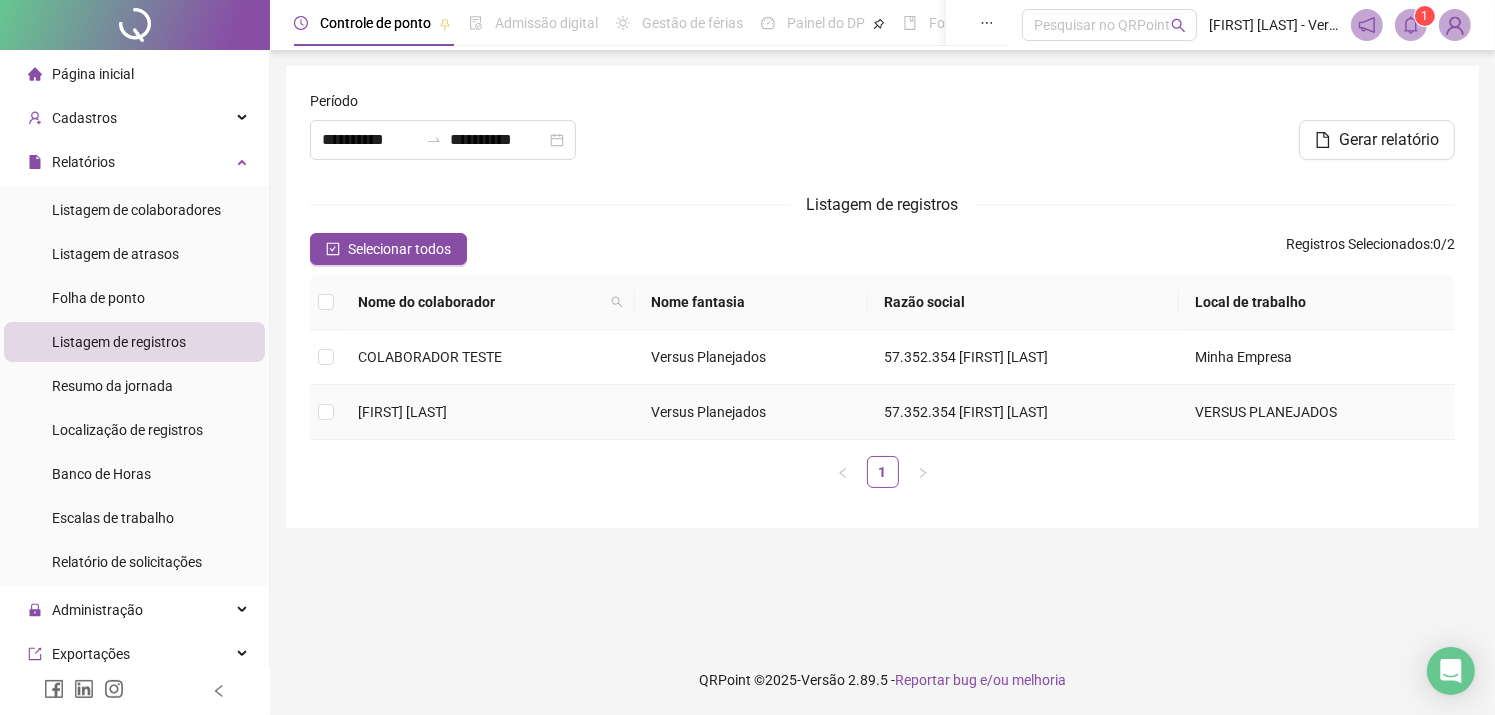 click on "[FIRST] [LAST]" at bounding box center [402, 412] 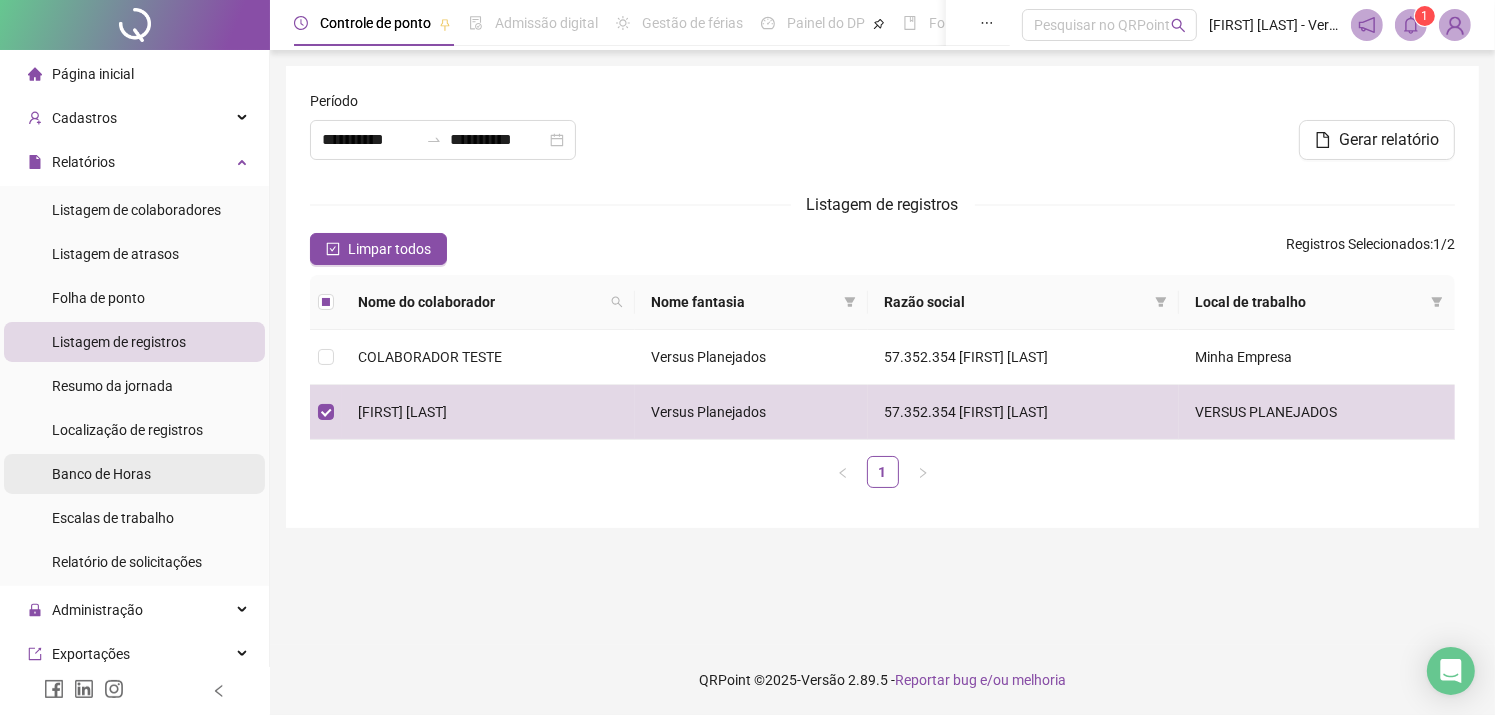 click on "Banco de Horas" at bounding box center (101, 474) 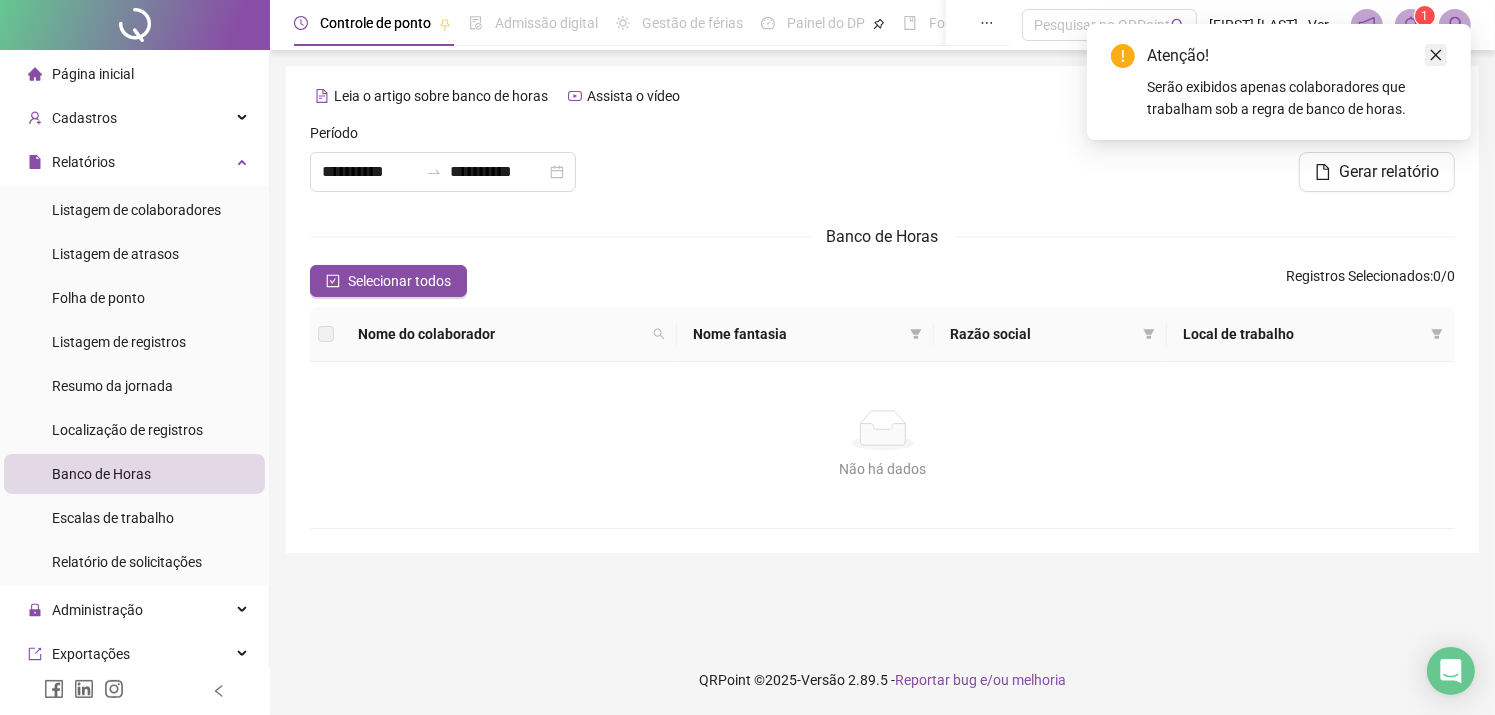 click 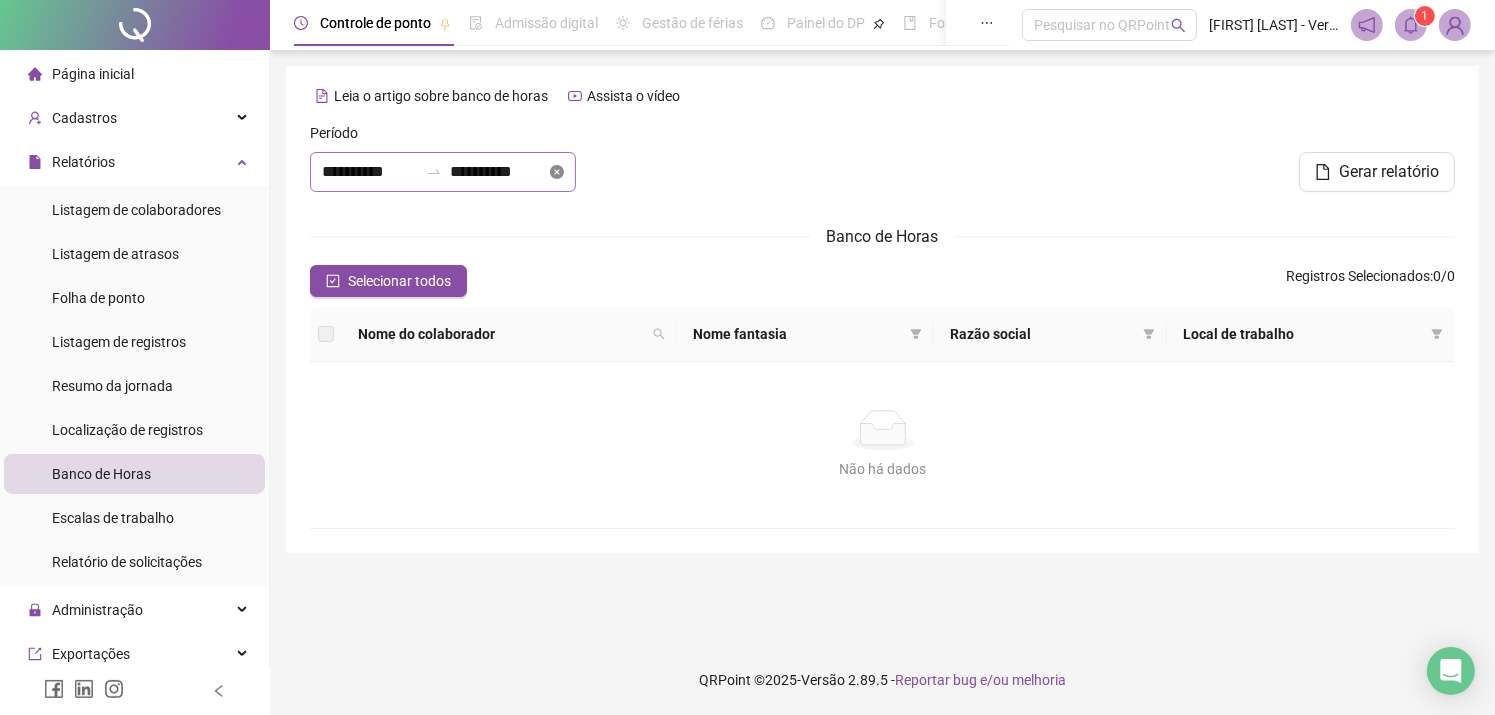 click 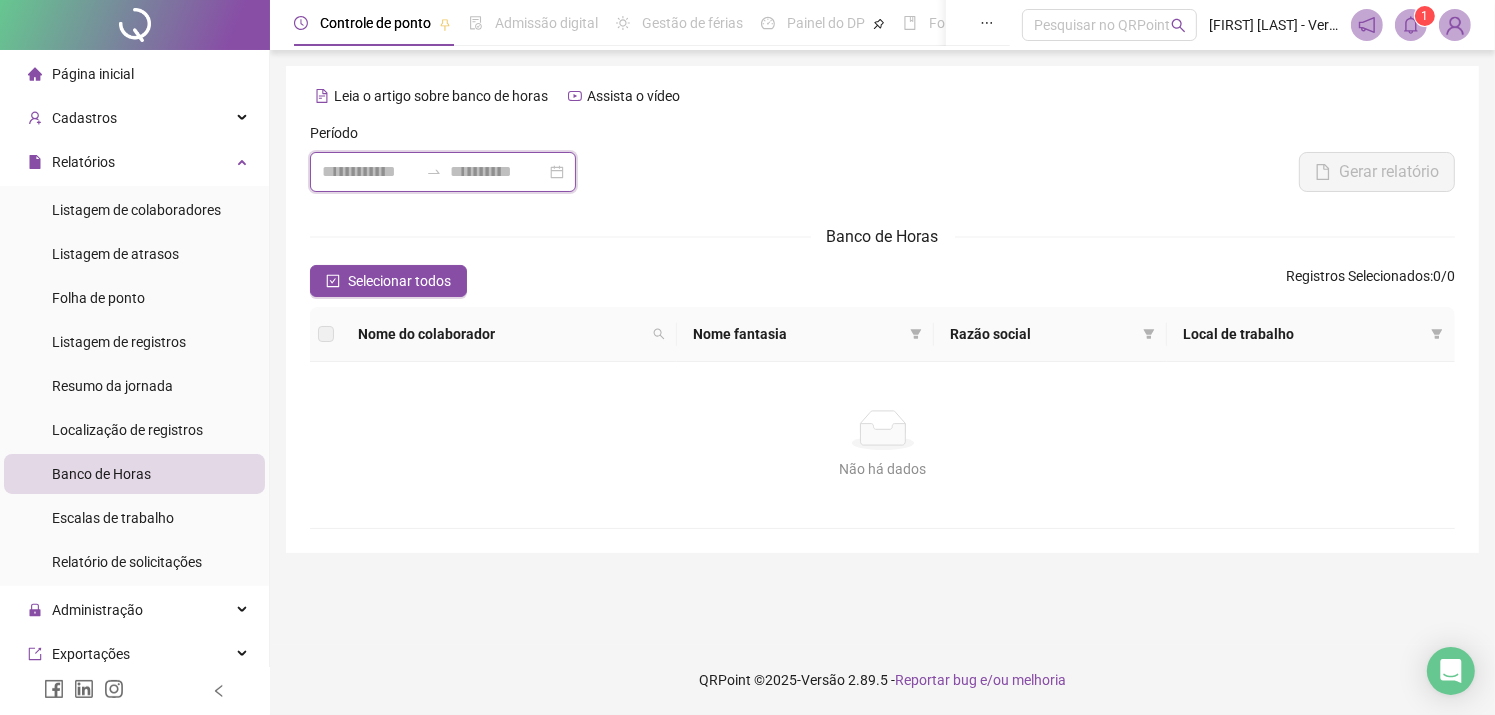 click at bounding box center [370, 172] 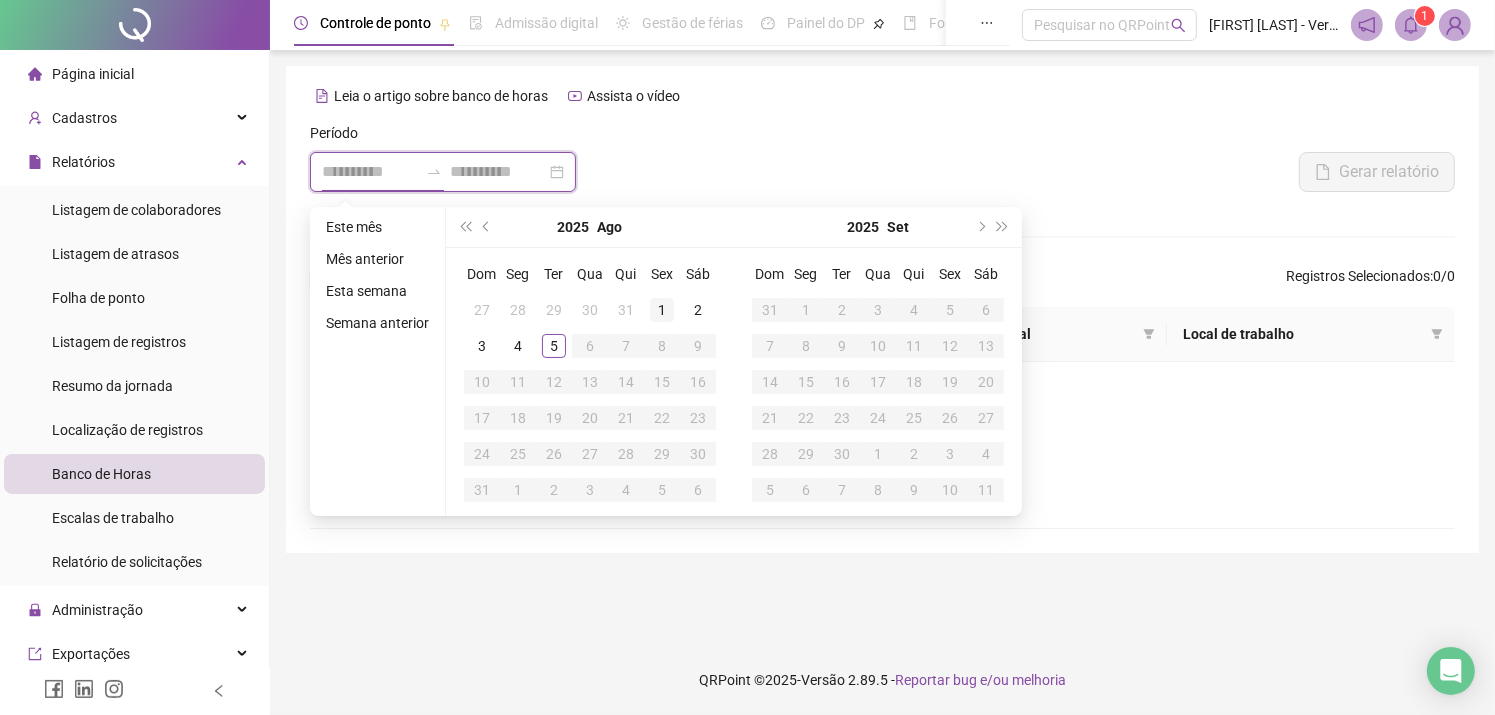 type on "**********" 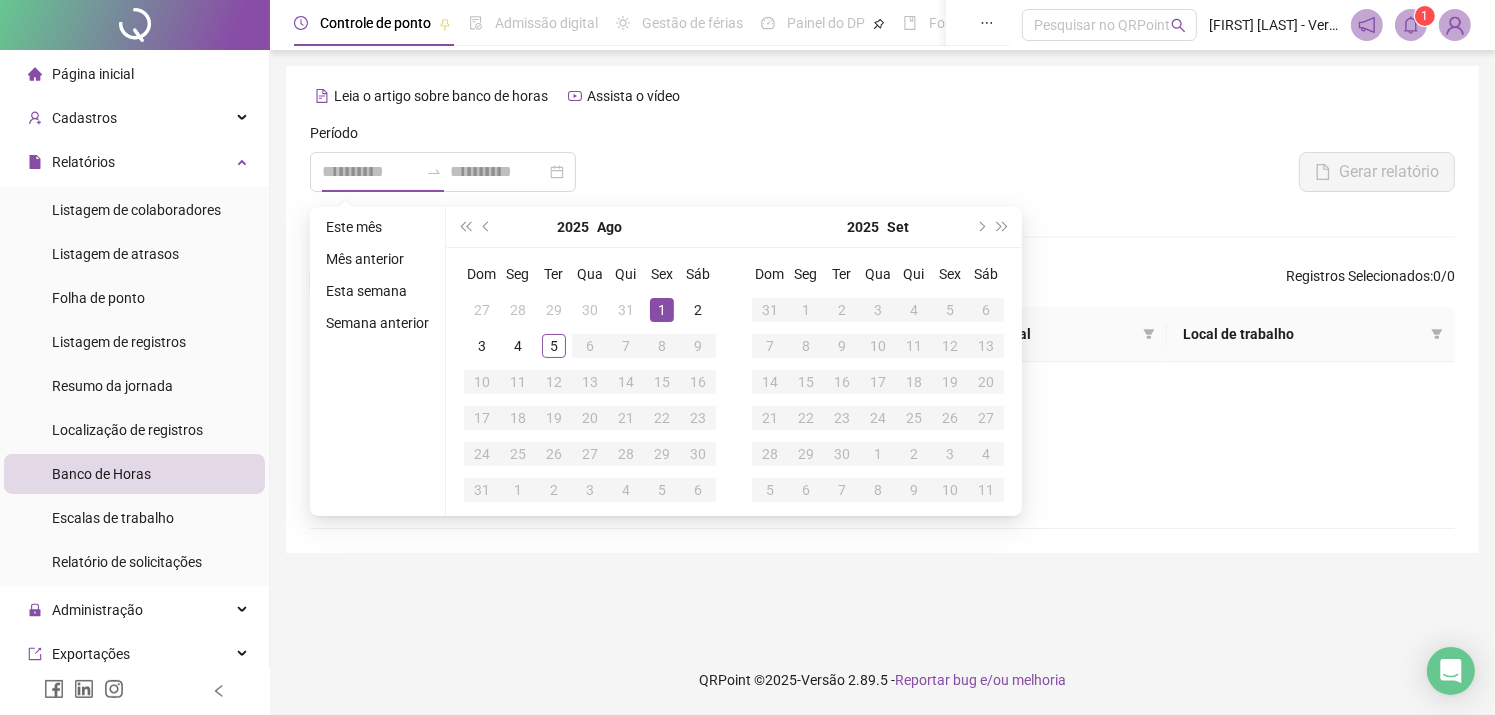 click on "1" at bounding box center [662, 310] 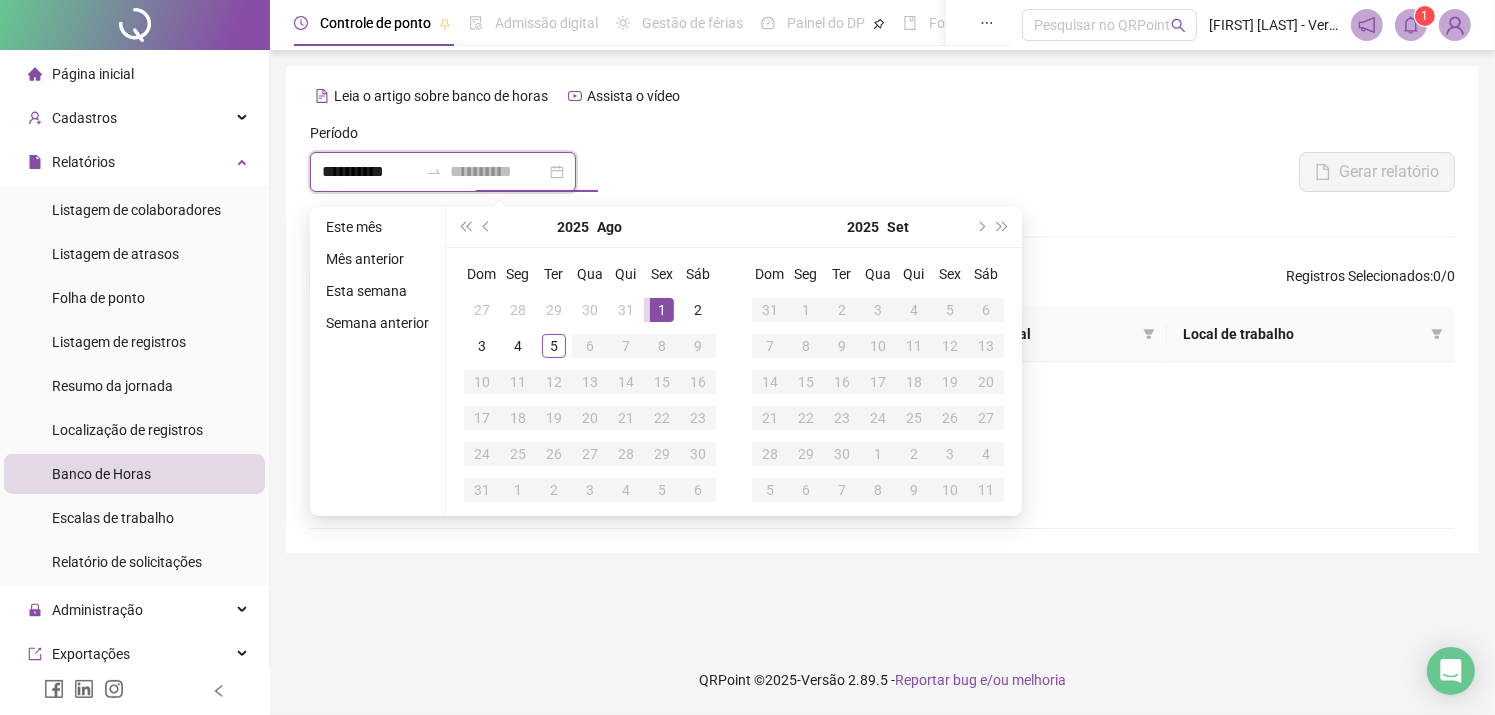 type on "**********" 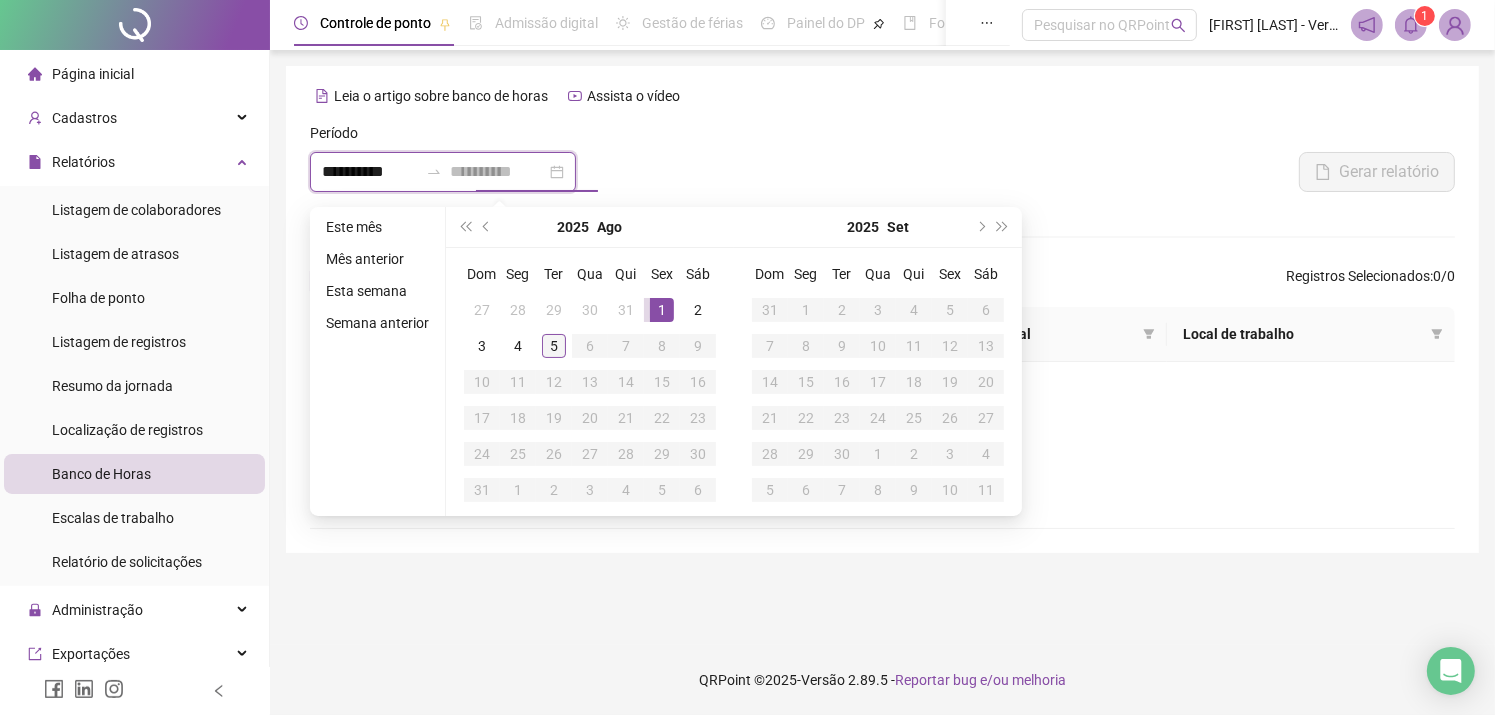type on "**********" 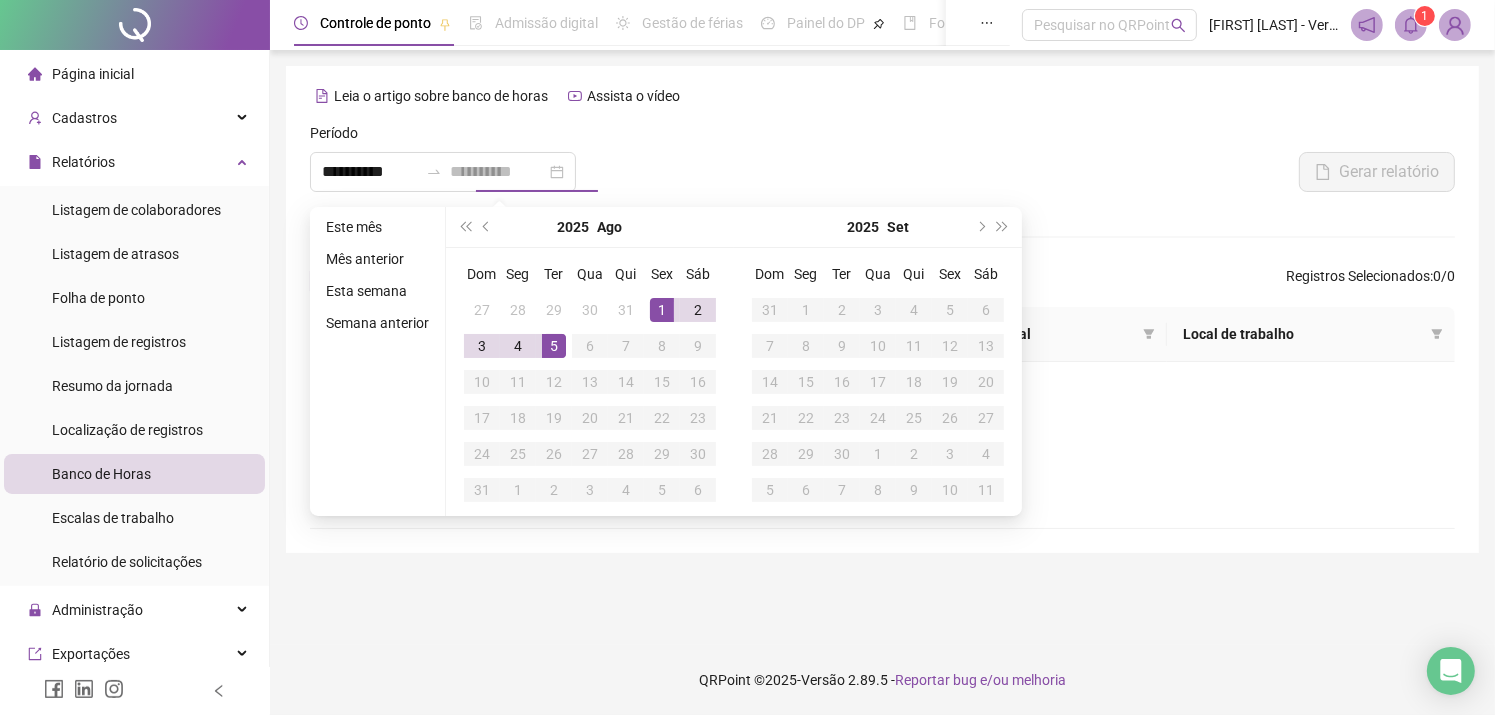 click on "5" at bounding box center [554, 346] 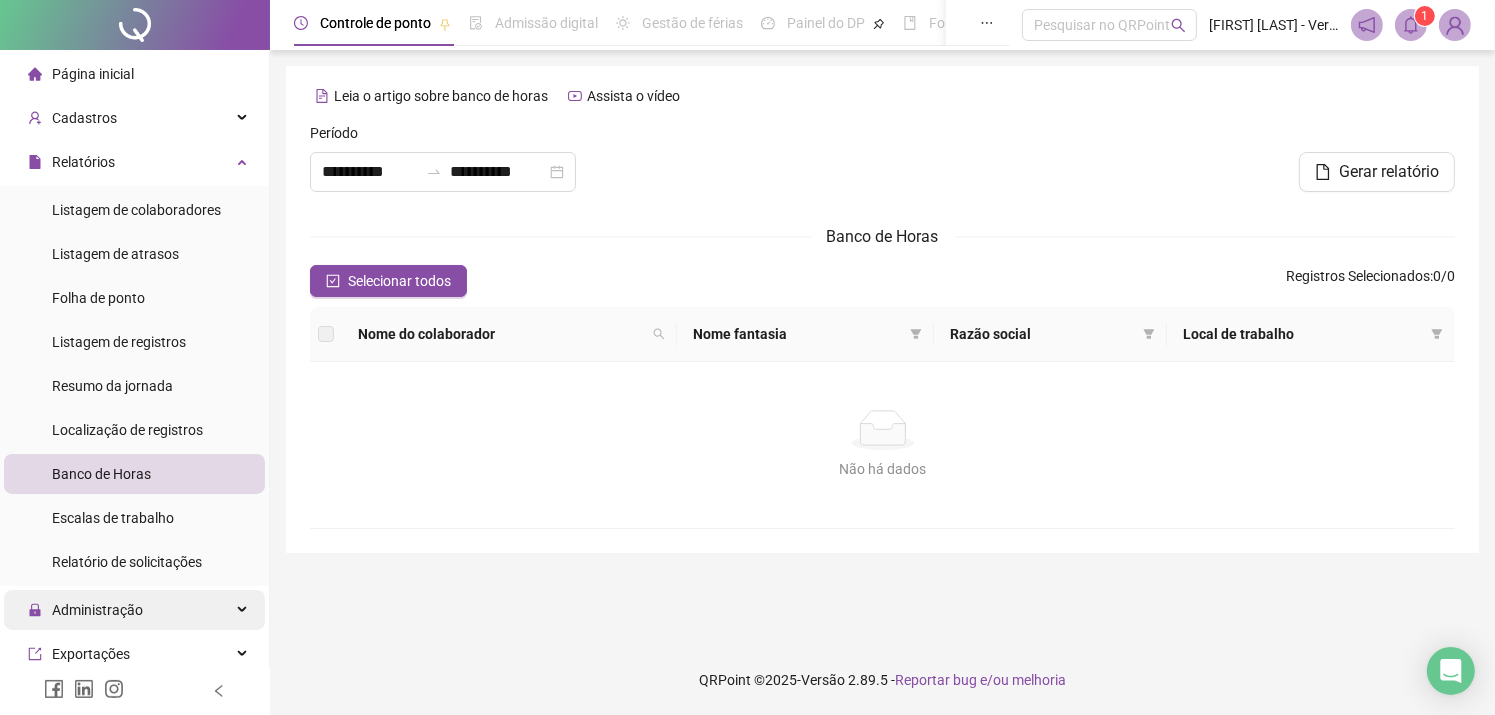 click on "Administração" at bounding box center (134, 610) 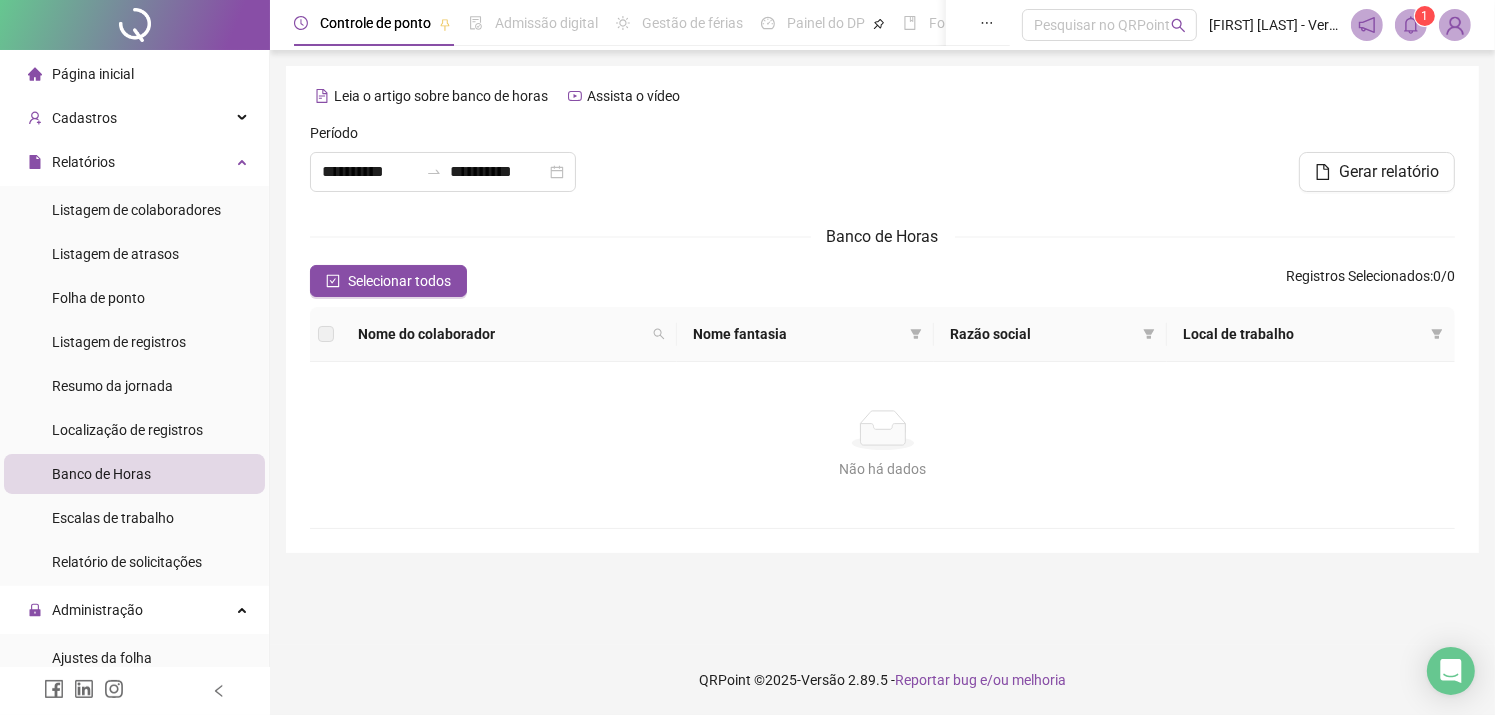 scroll, scrollTop: 200, scrollLeft: 0, axis: vertical 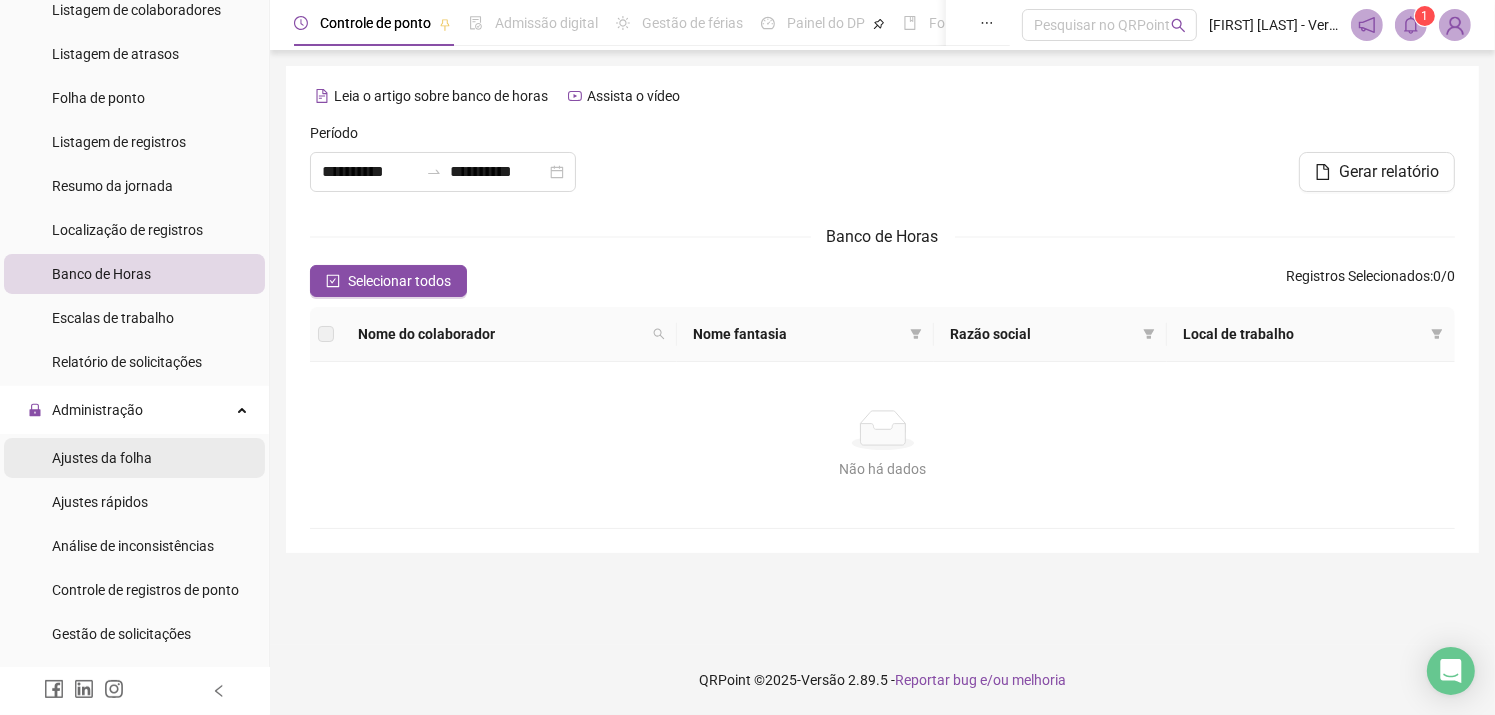 click on "Ajustes da folha" at bounding box center (134, 458) 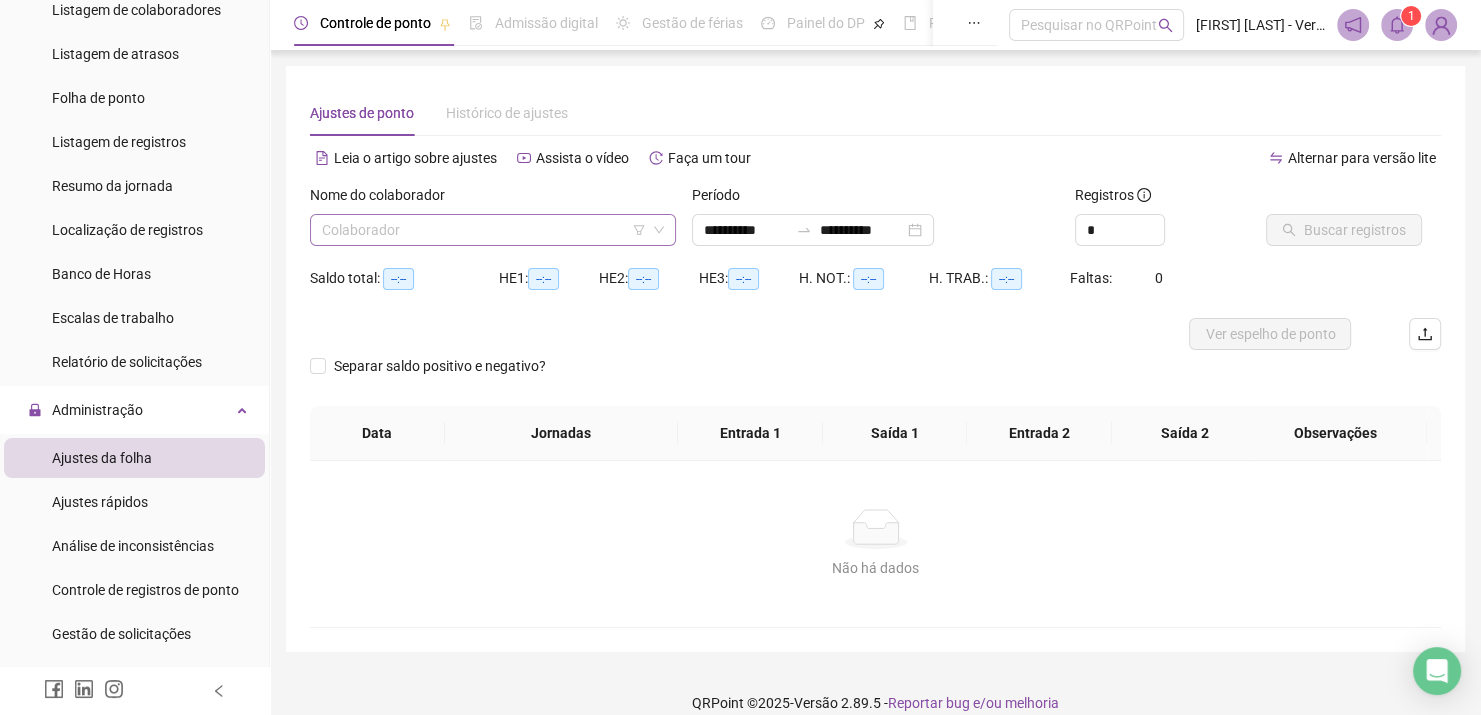 click 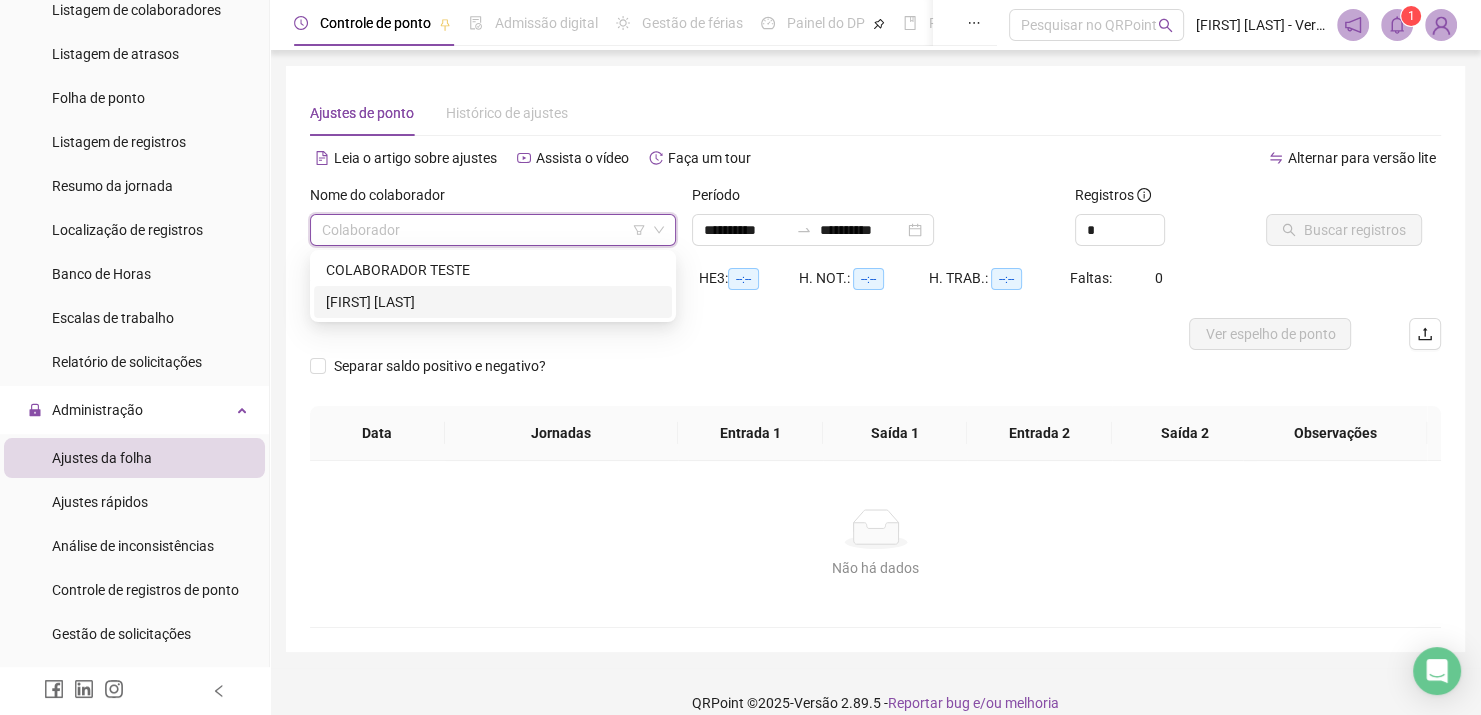 click on "[FIRST] [LAST]" at bounding box center [493, 302] 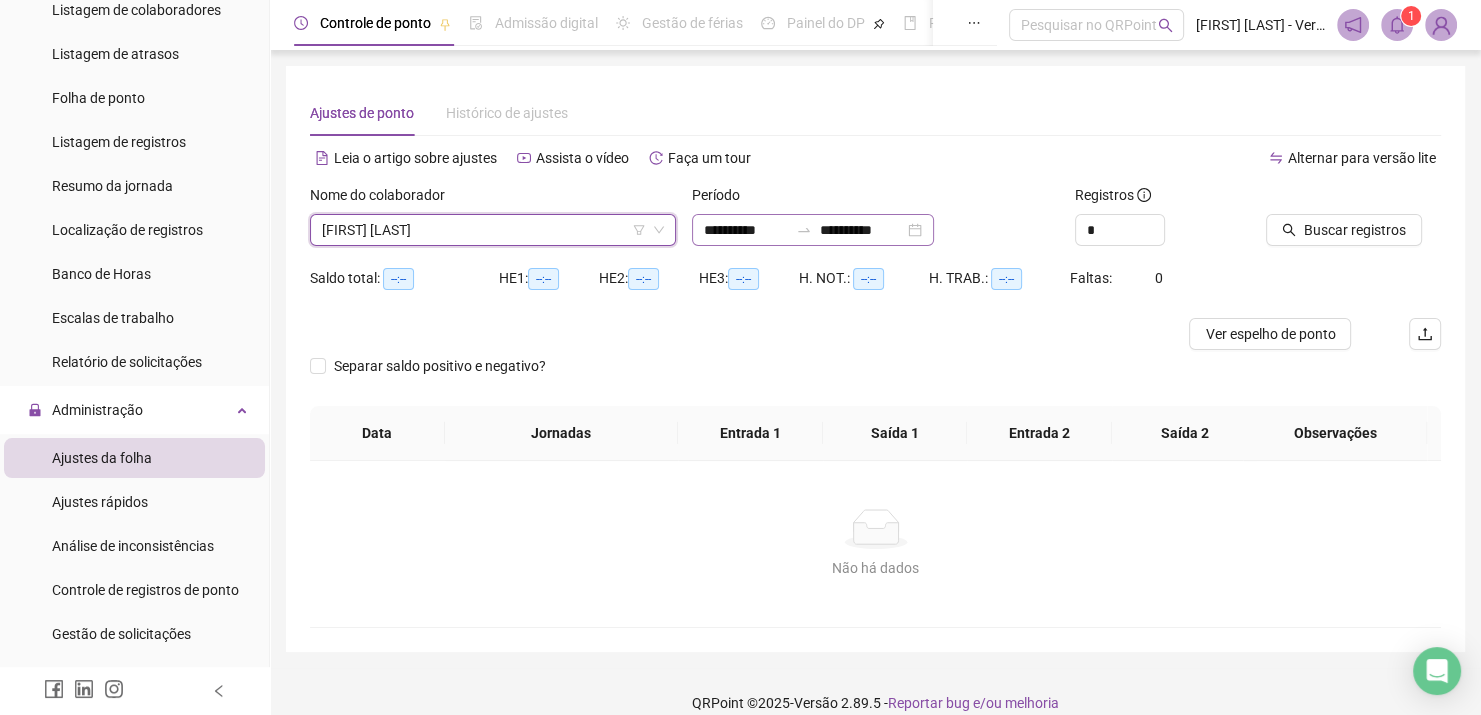 click on "**********" at bounding box center (813, 230) 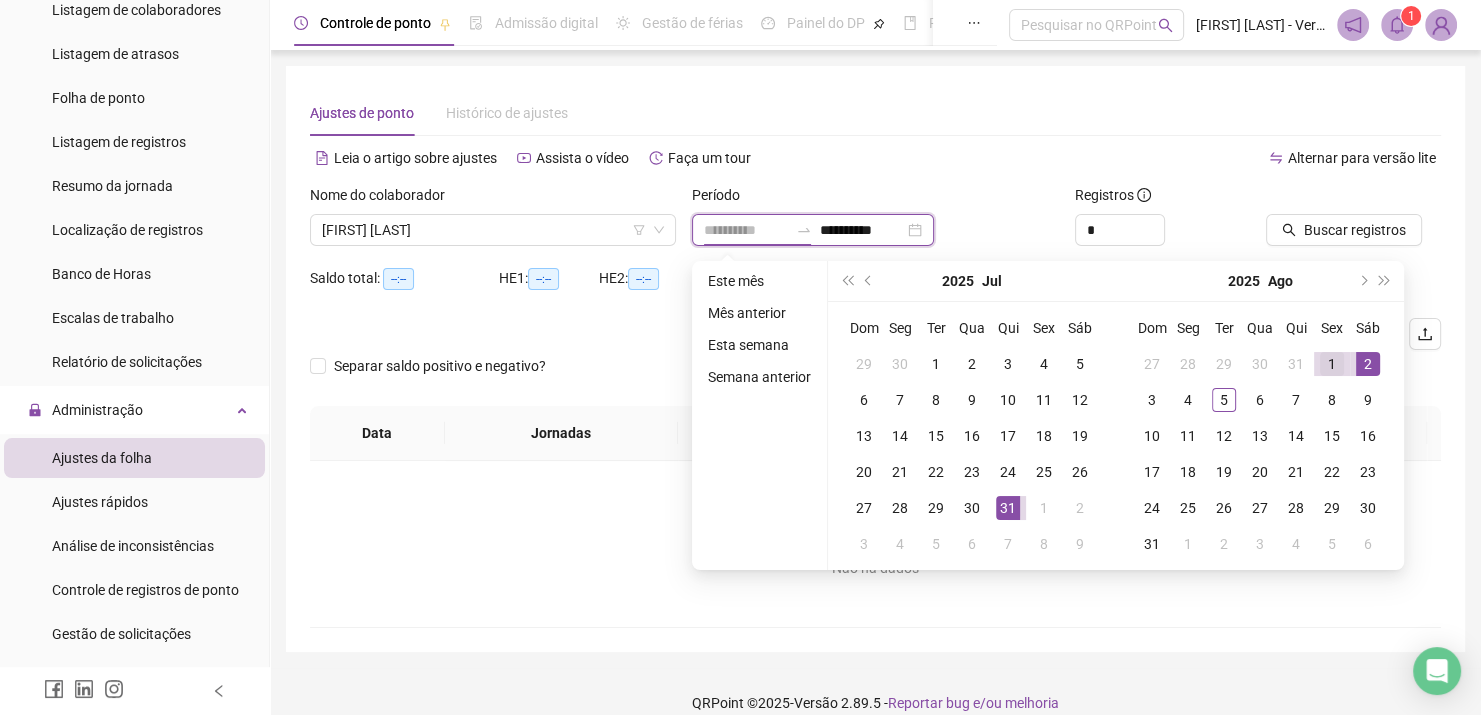 type on "**********" 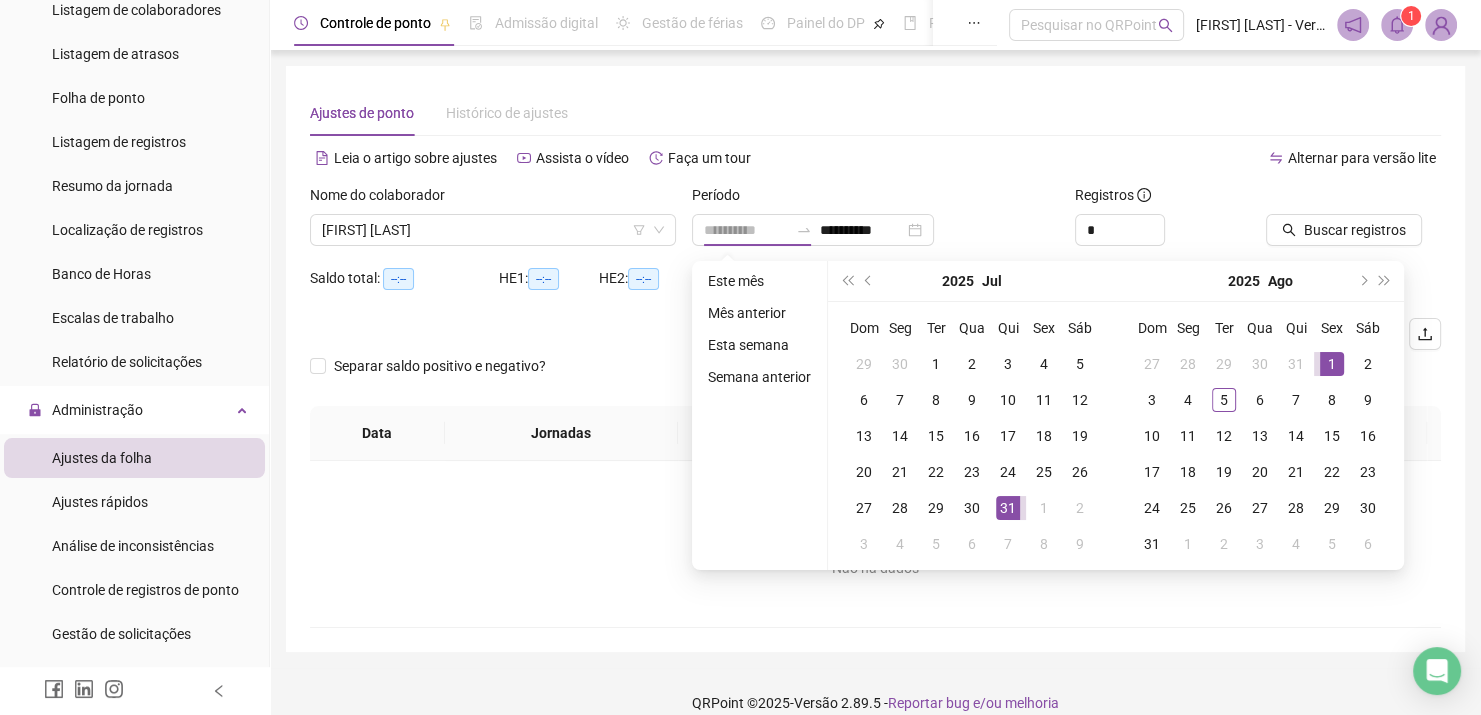 click on "1" at bounding box center (1332, 364) 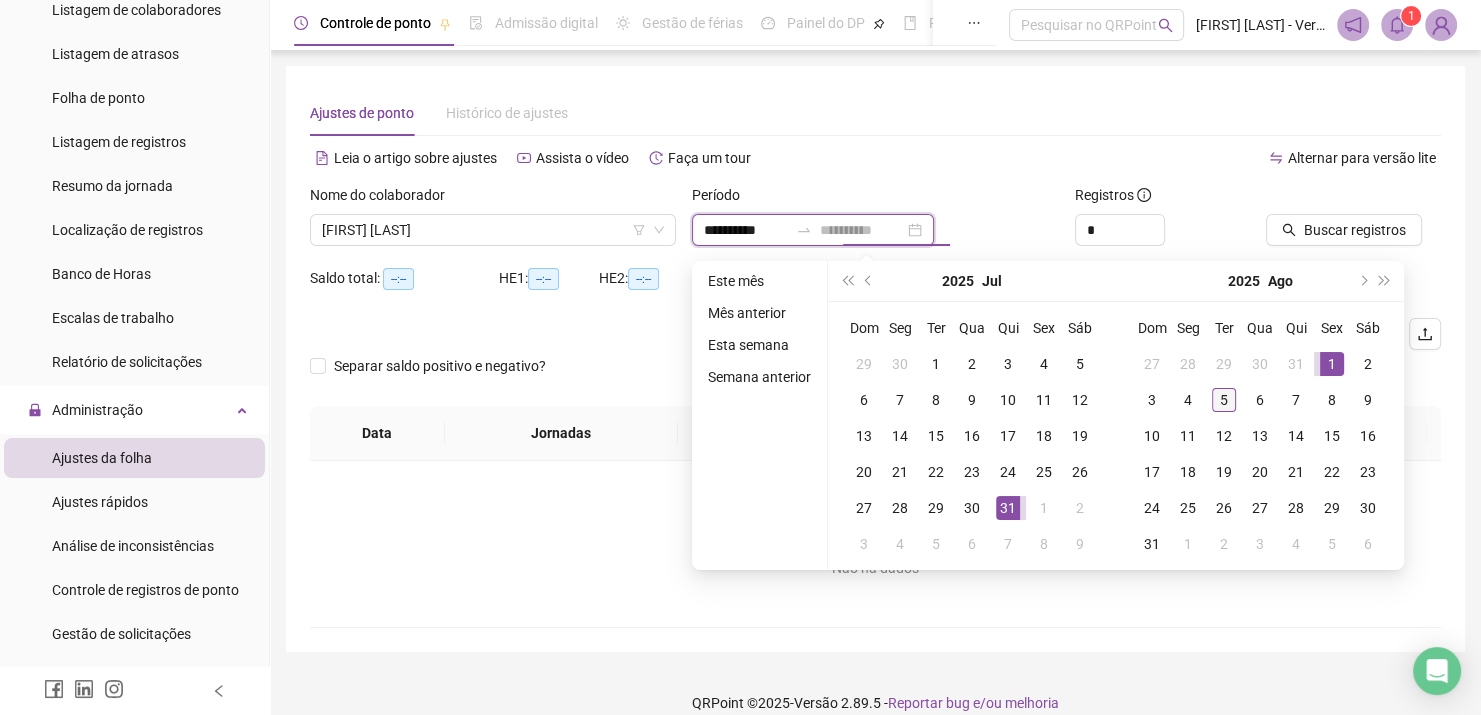 type on "**********" 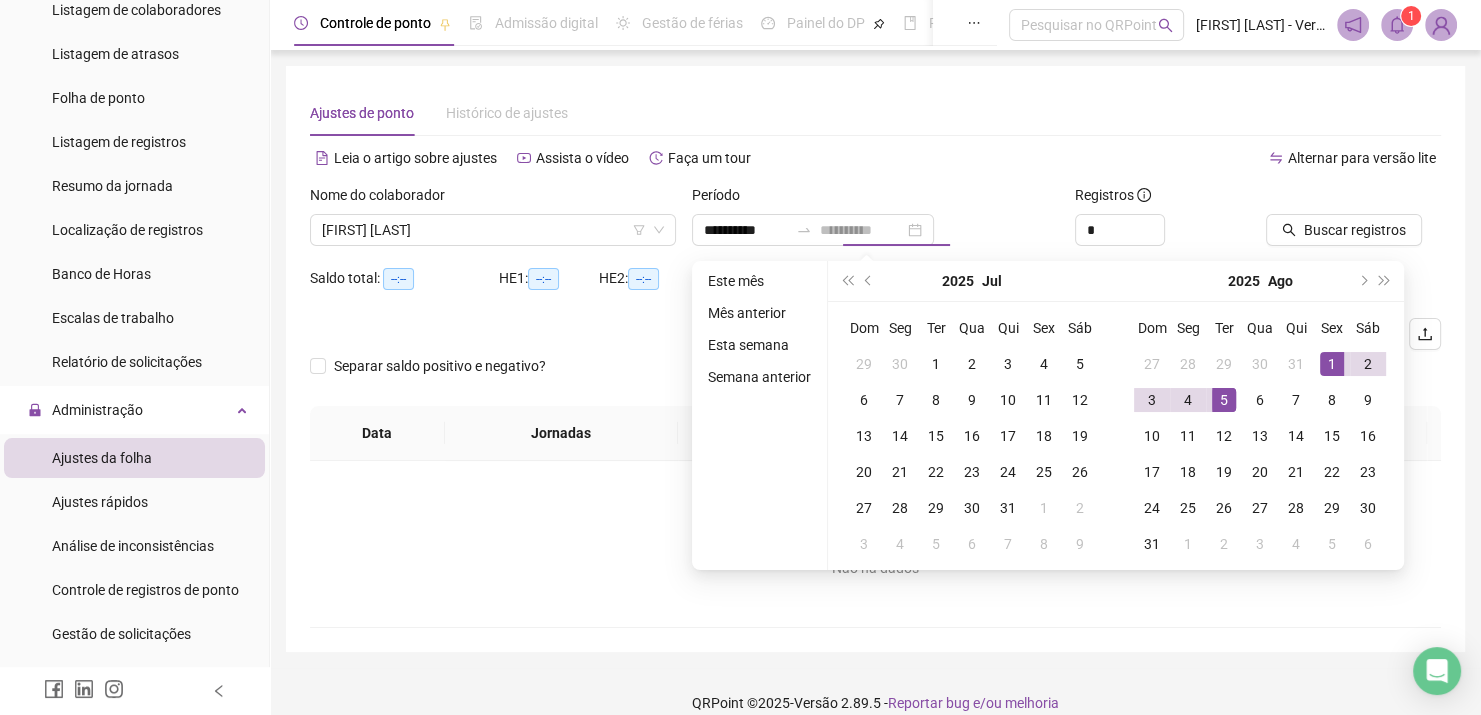 click on "5" at bounding box center (1224, 400) 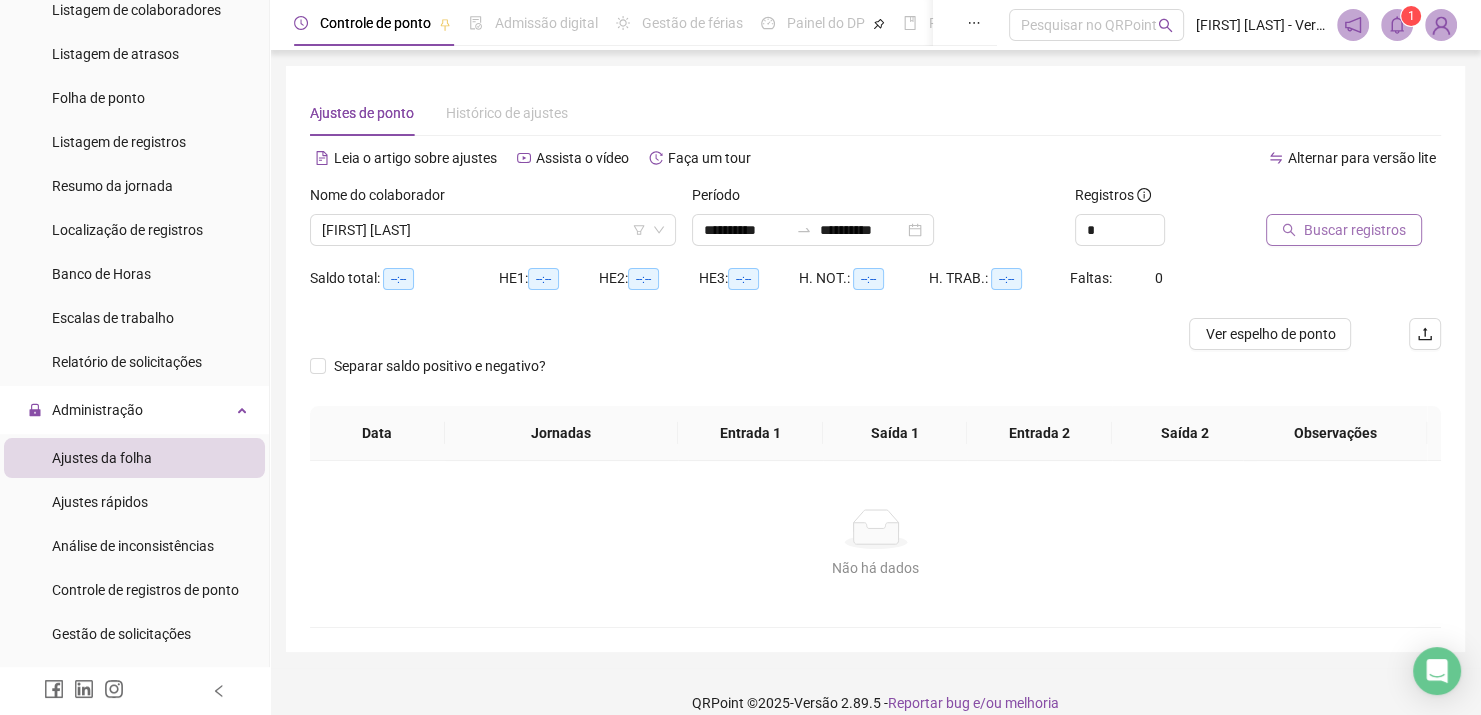 click on "Buscar registros" at bounding box center [1355, 230] 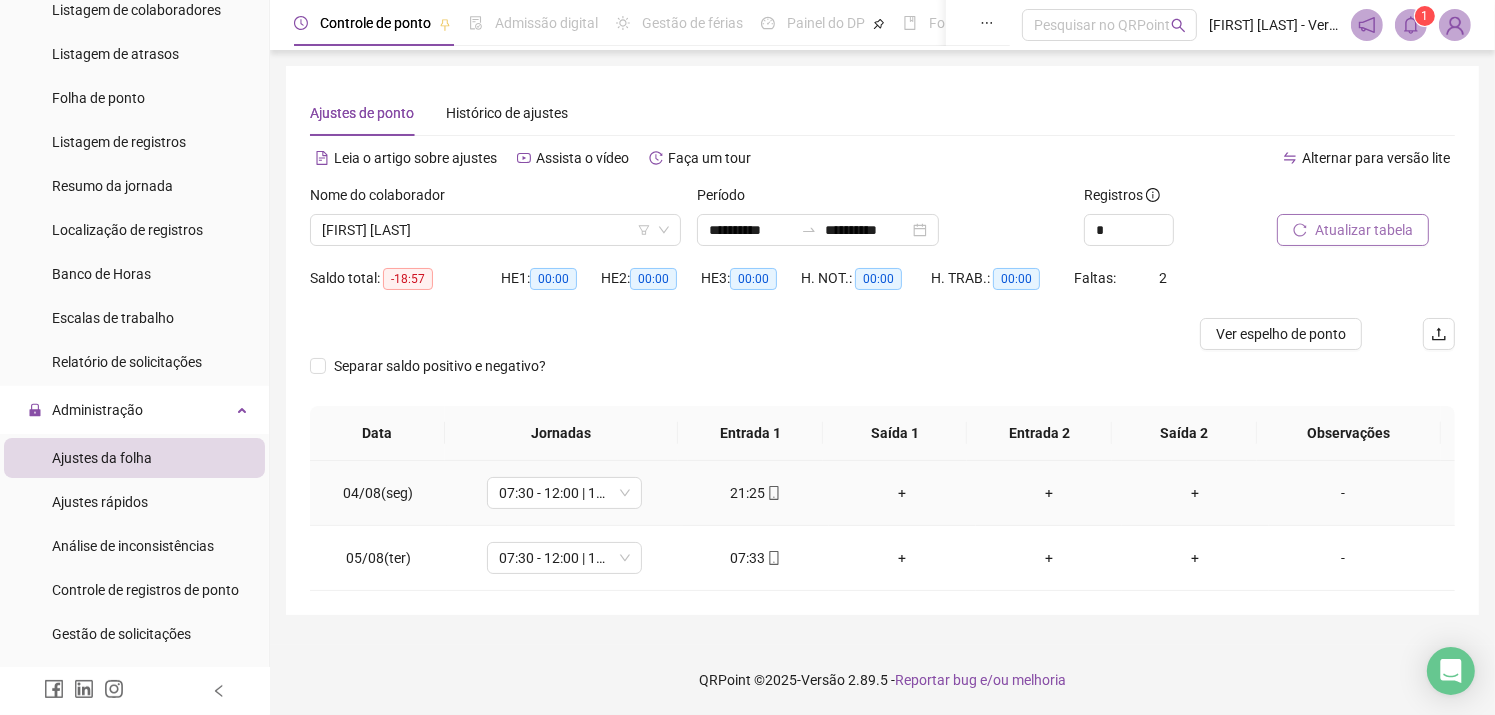 click on "21:25" at bounding box center [756, 493] 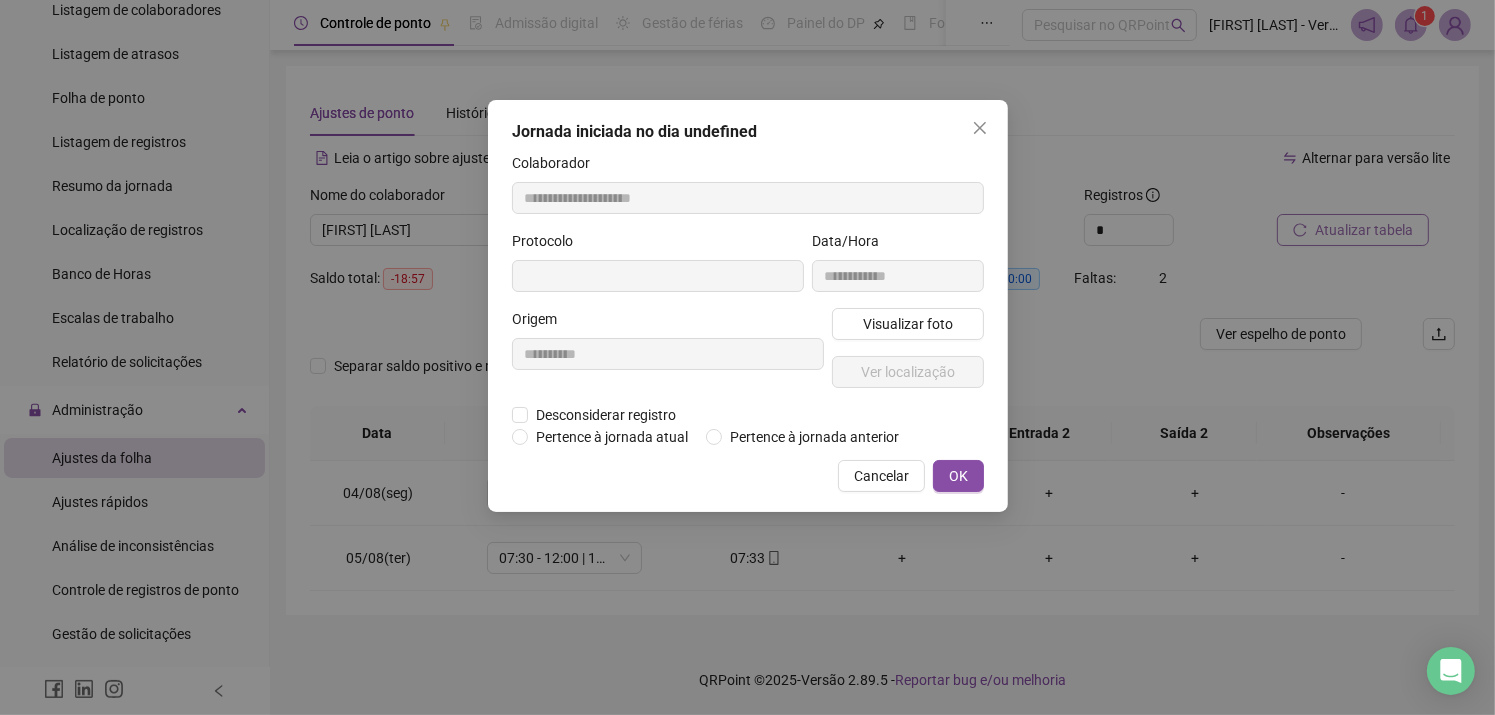 type on "**********" 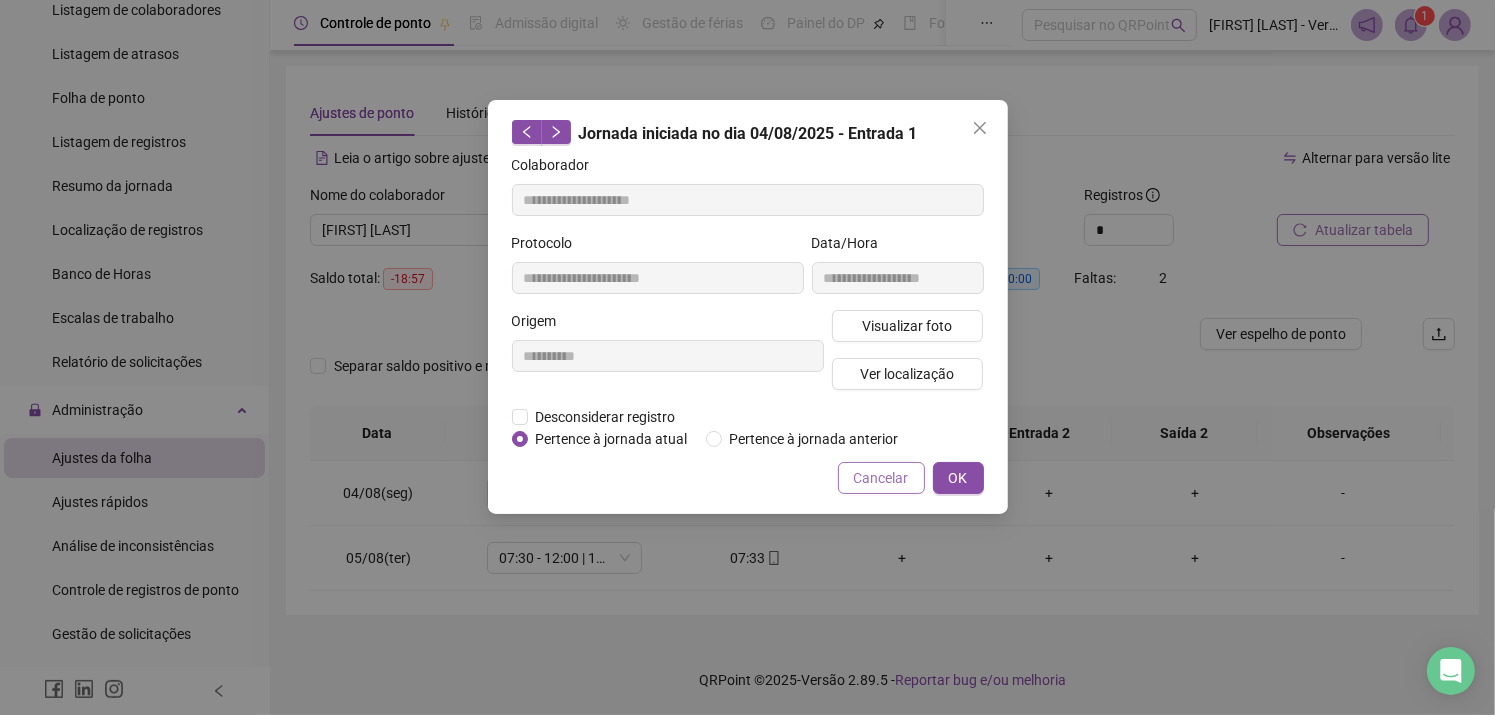 click on "Cancelar" at bounding box center (881, 478) 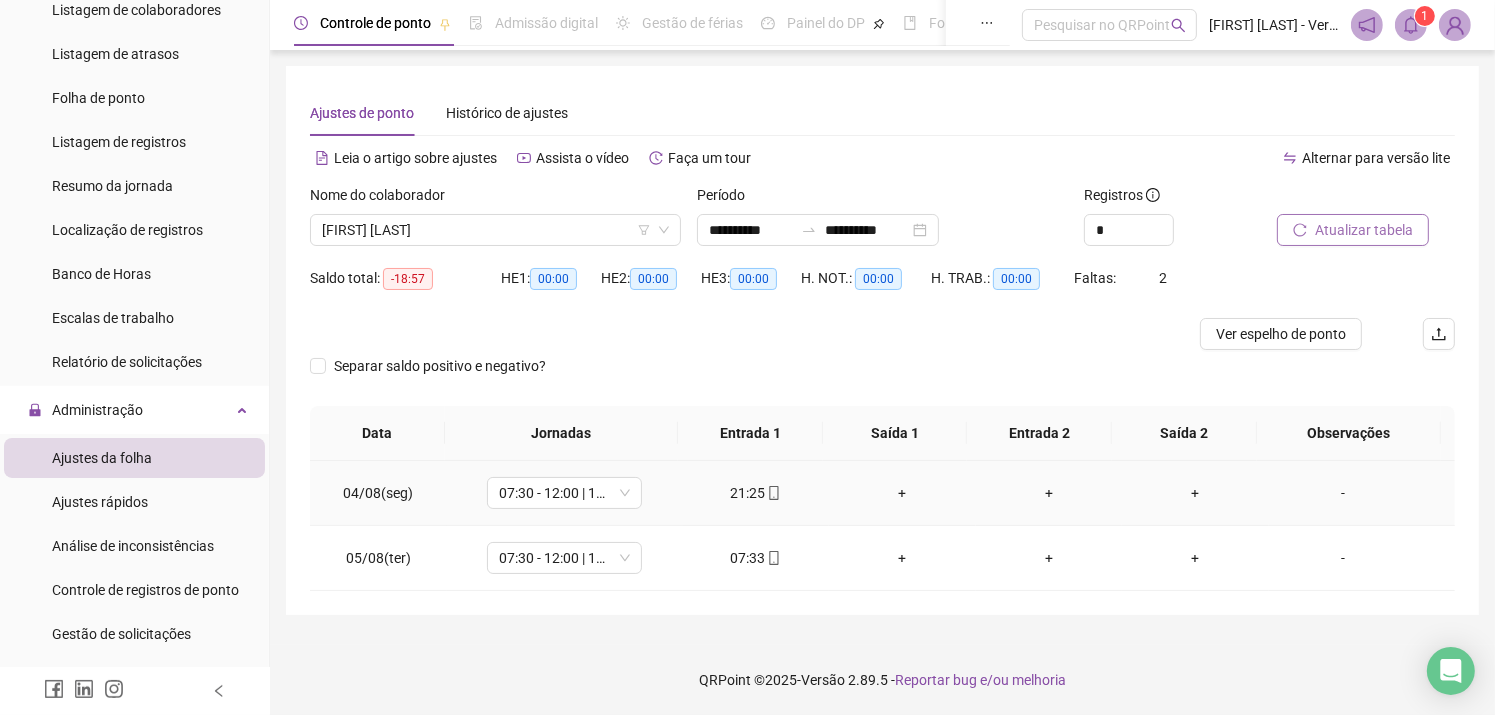 click on "+" at bounding box center (1195, 493) 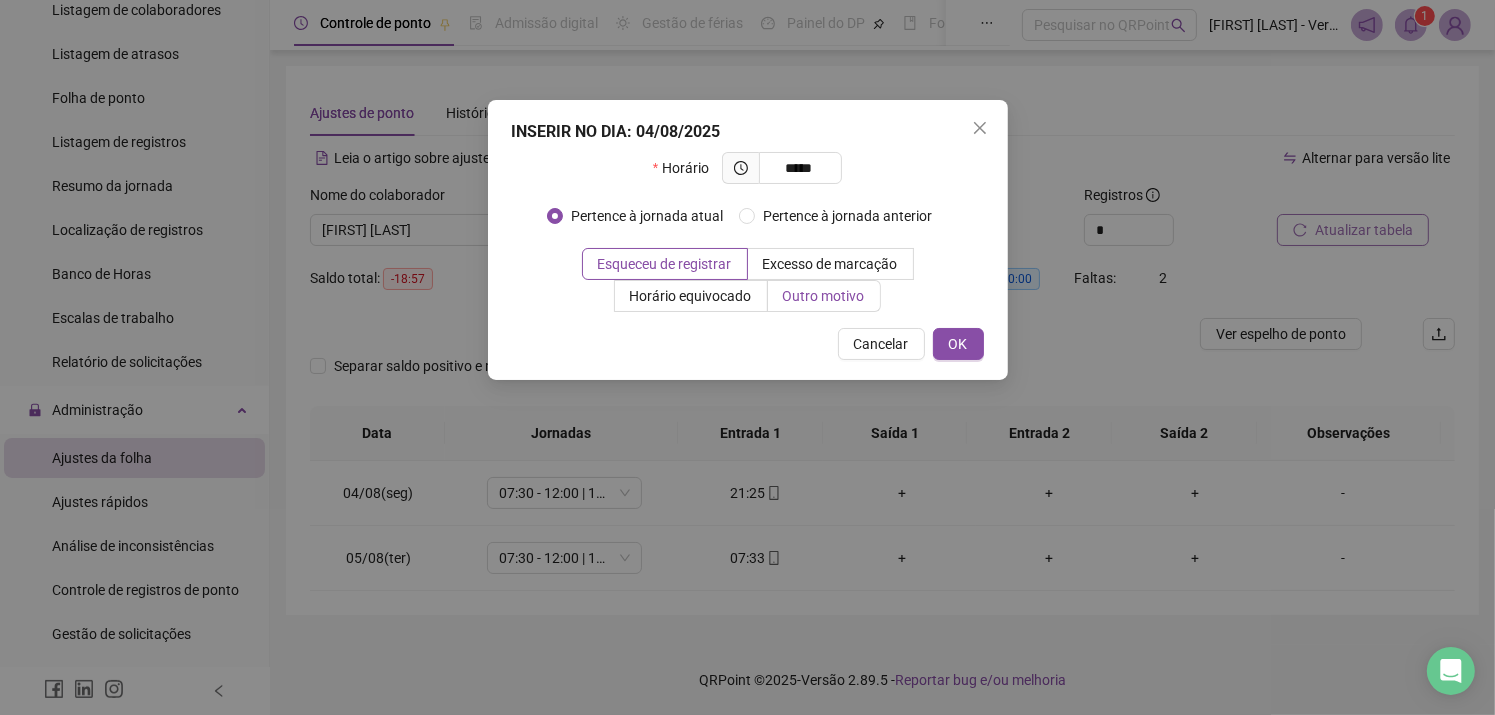 type on "*****" 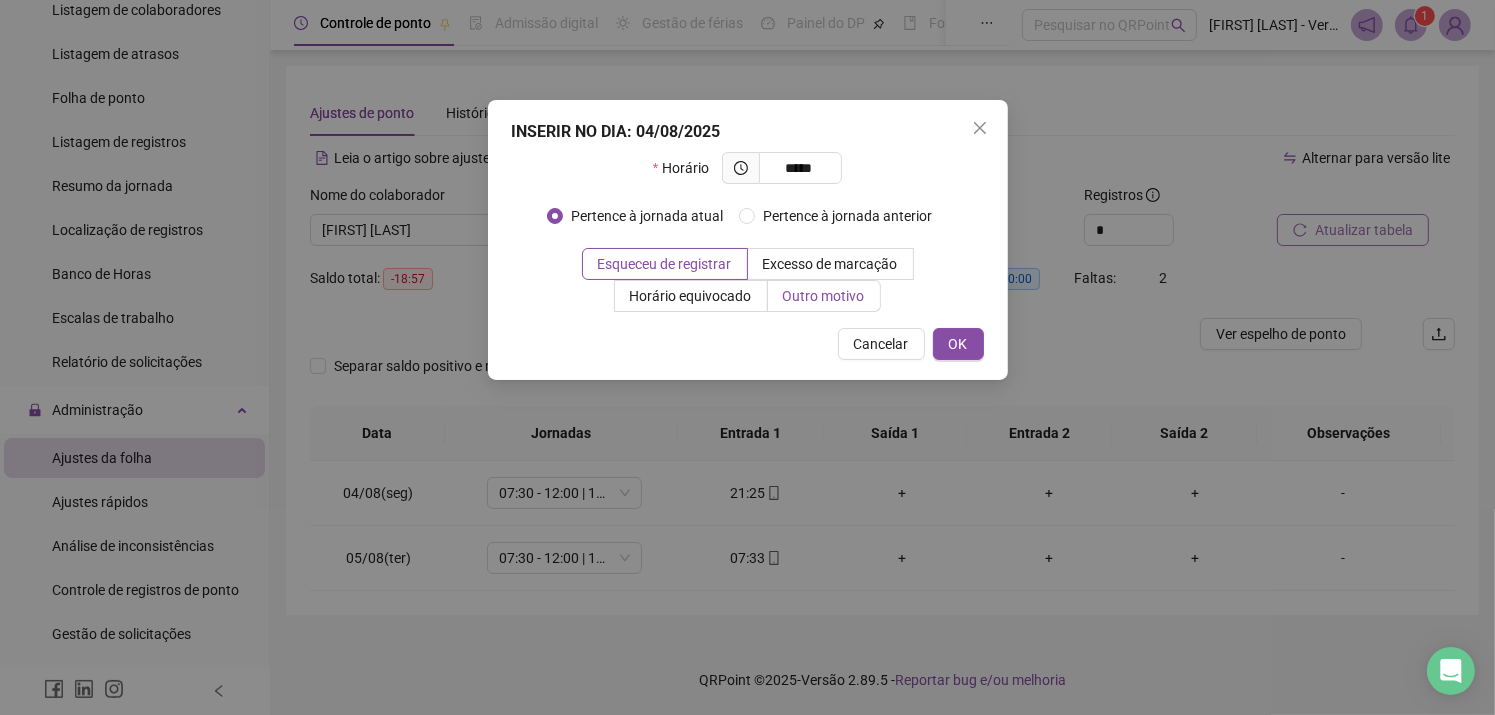 click on "Outro motivo" at bounding box center [824, 296] 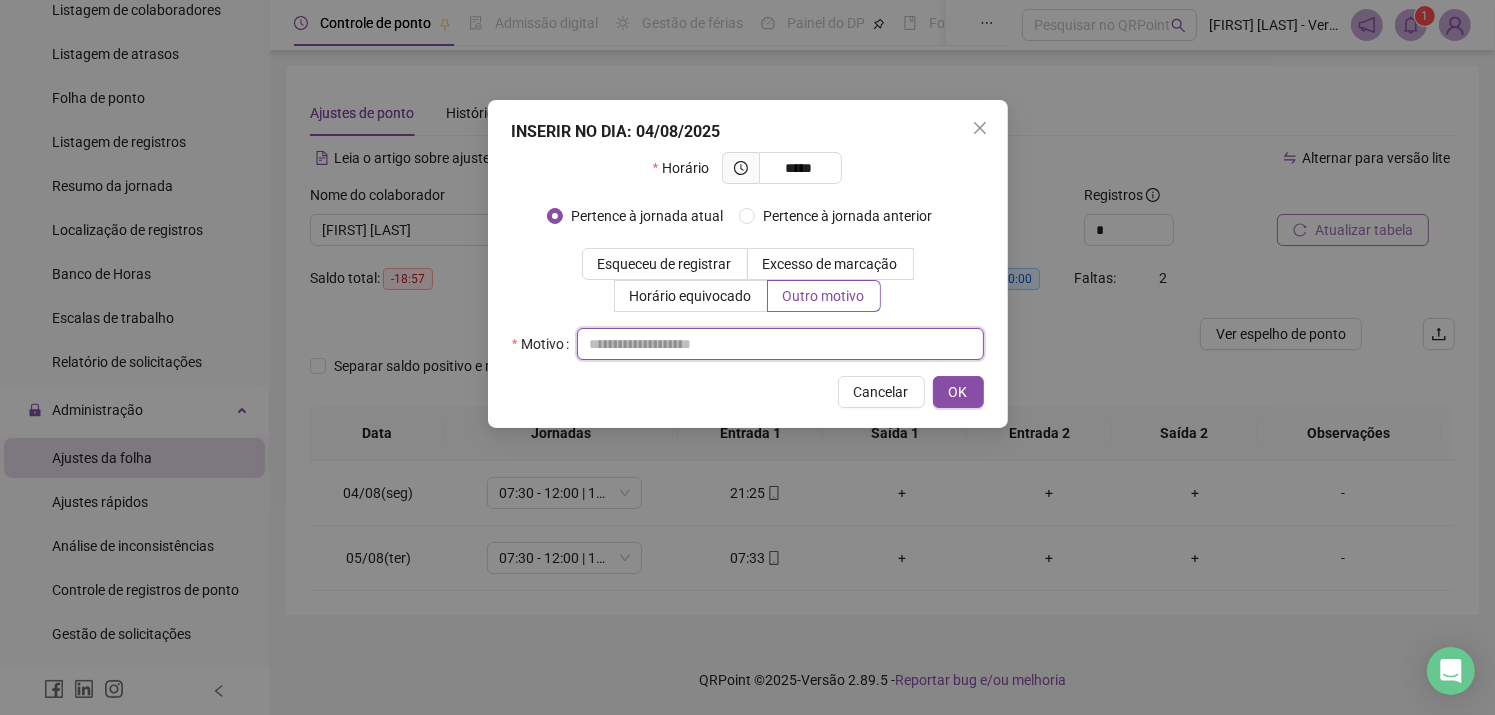 click at bounding box center [780, 344] 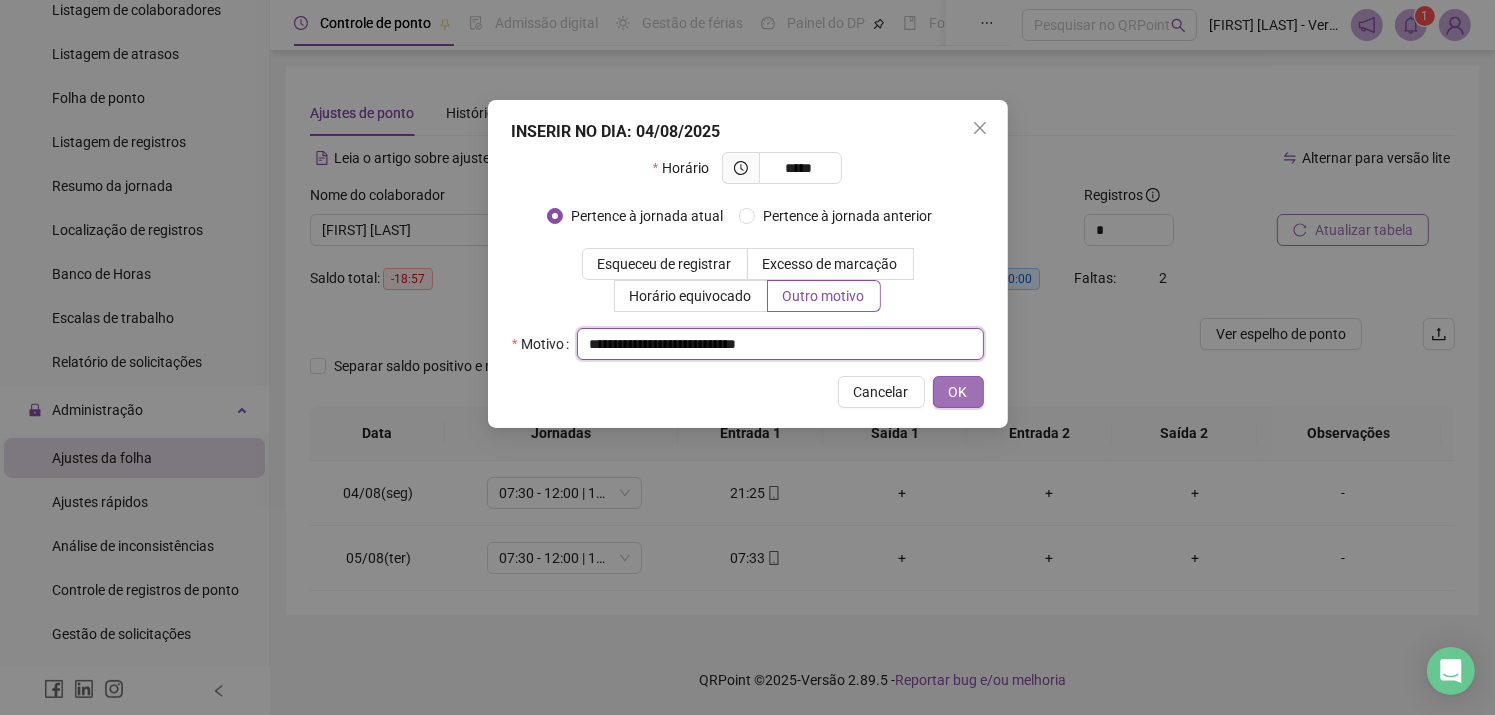 type on "**********" 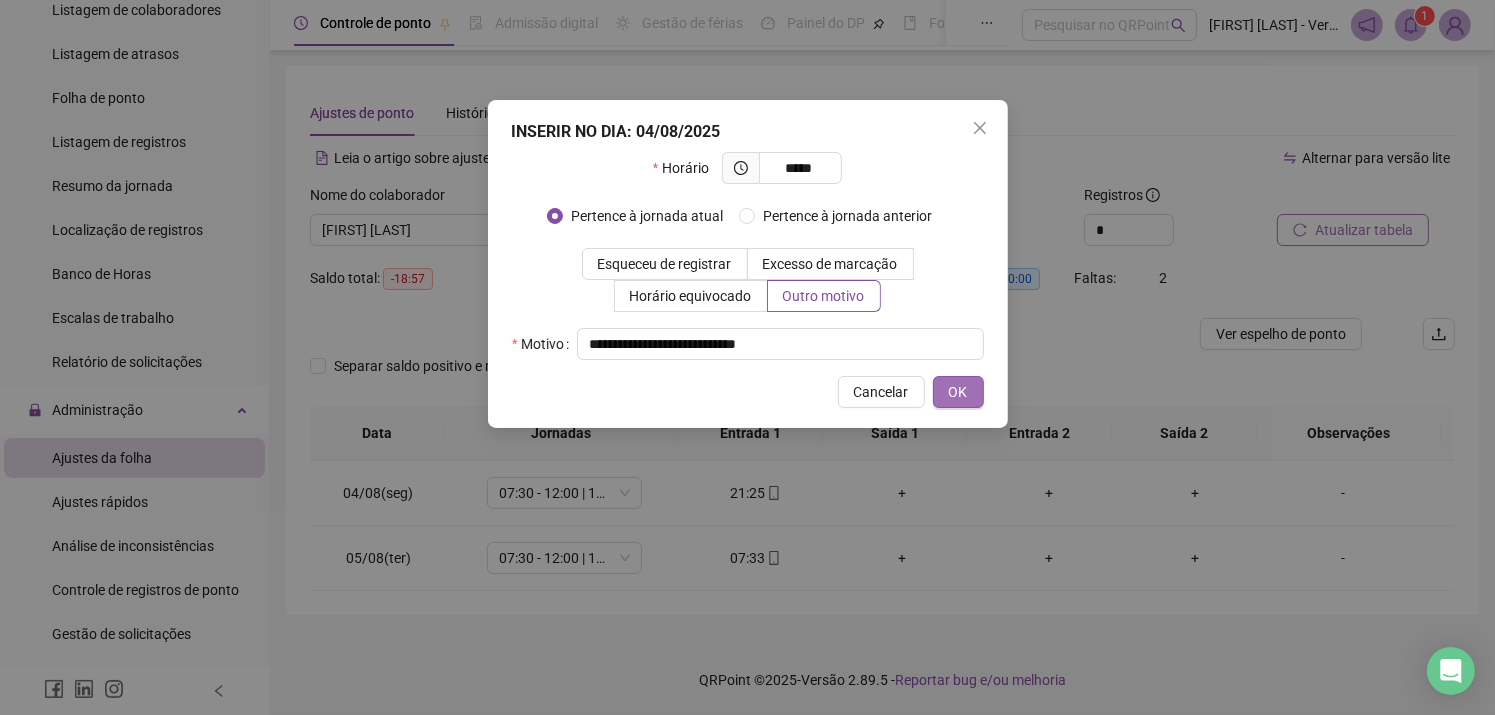 click on "OK" at bounding box center (958, 392) 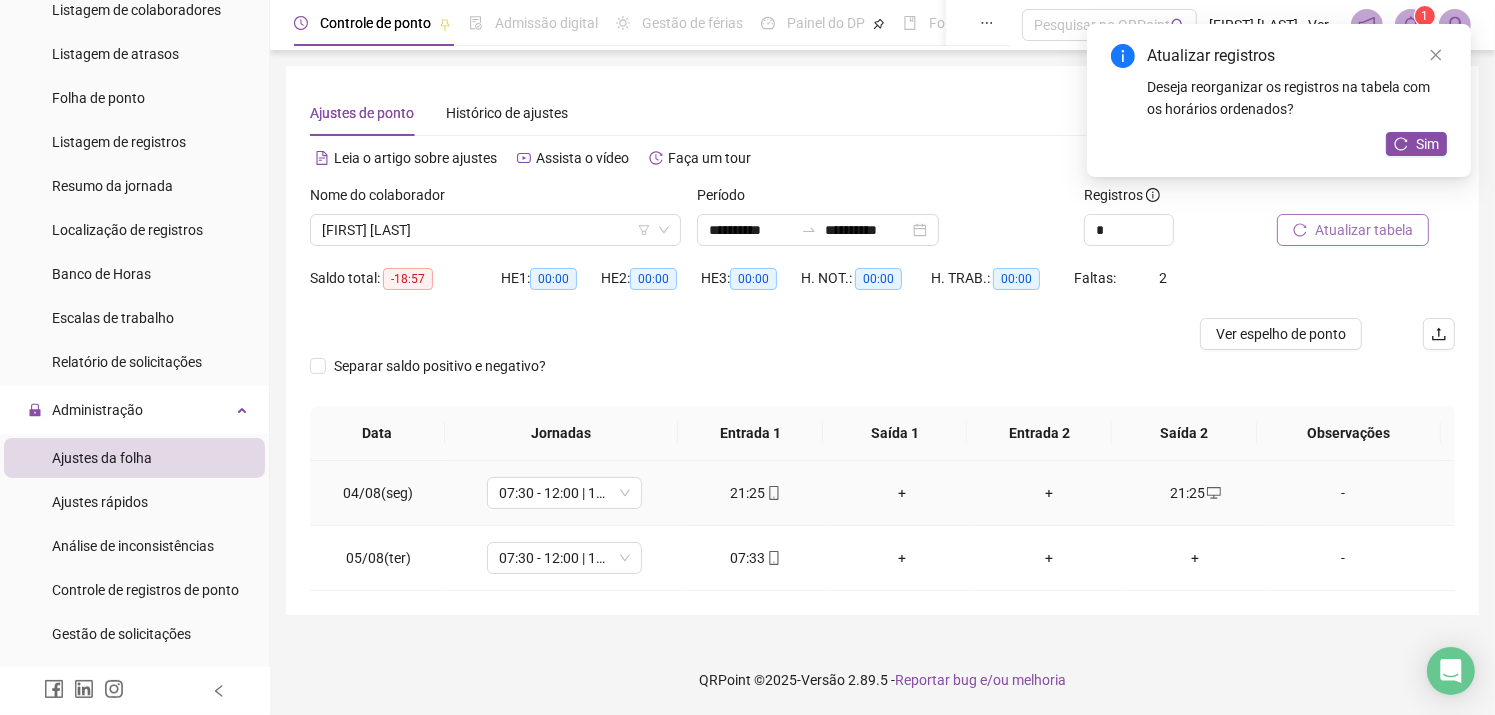 click on "21:25" at bounding box center [756, 493] 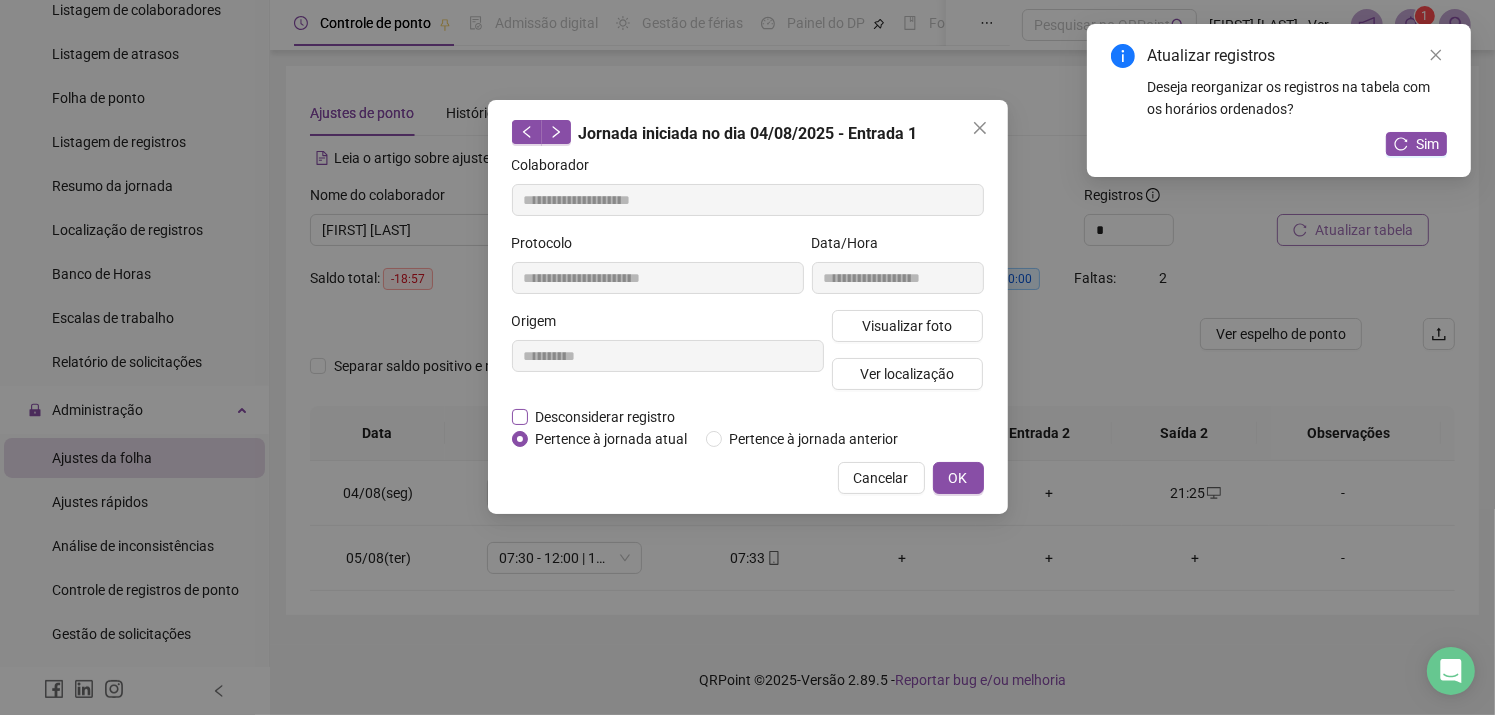 click on "Desconsiderar registro" at bounding box center [606, 417] 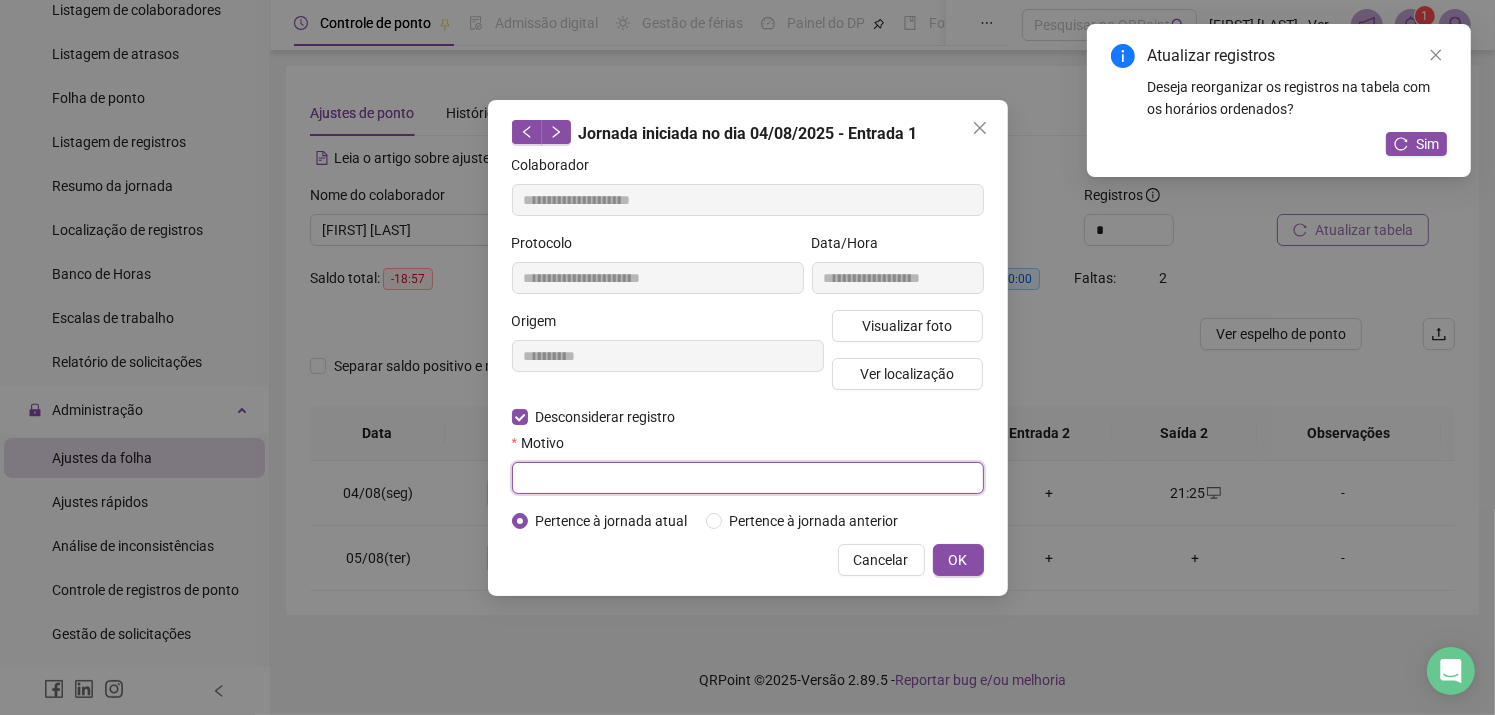 click at bounding box center (748, 478) 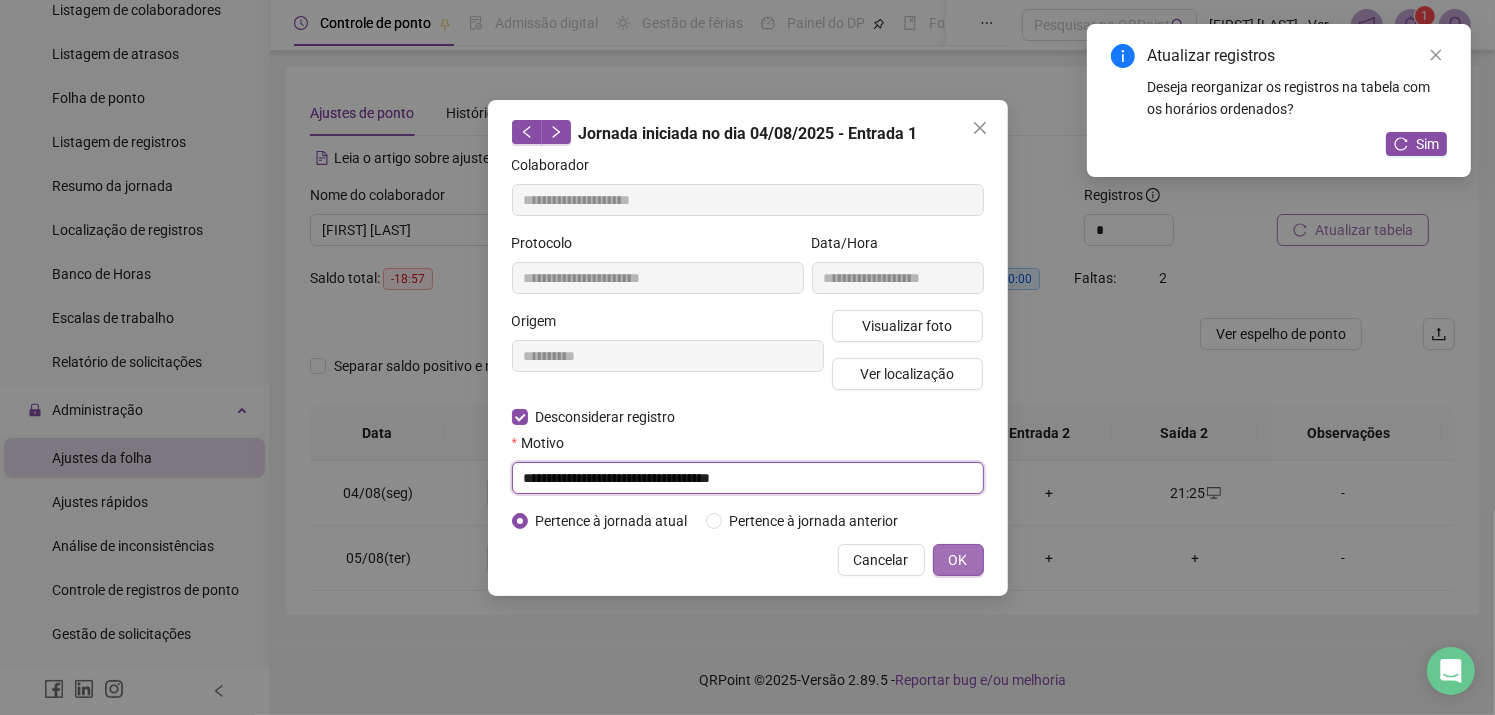 type on "**********" 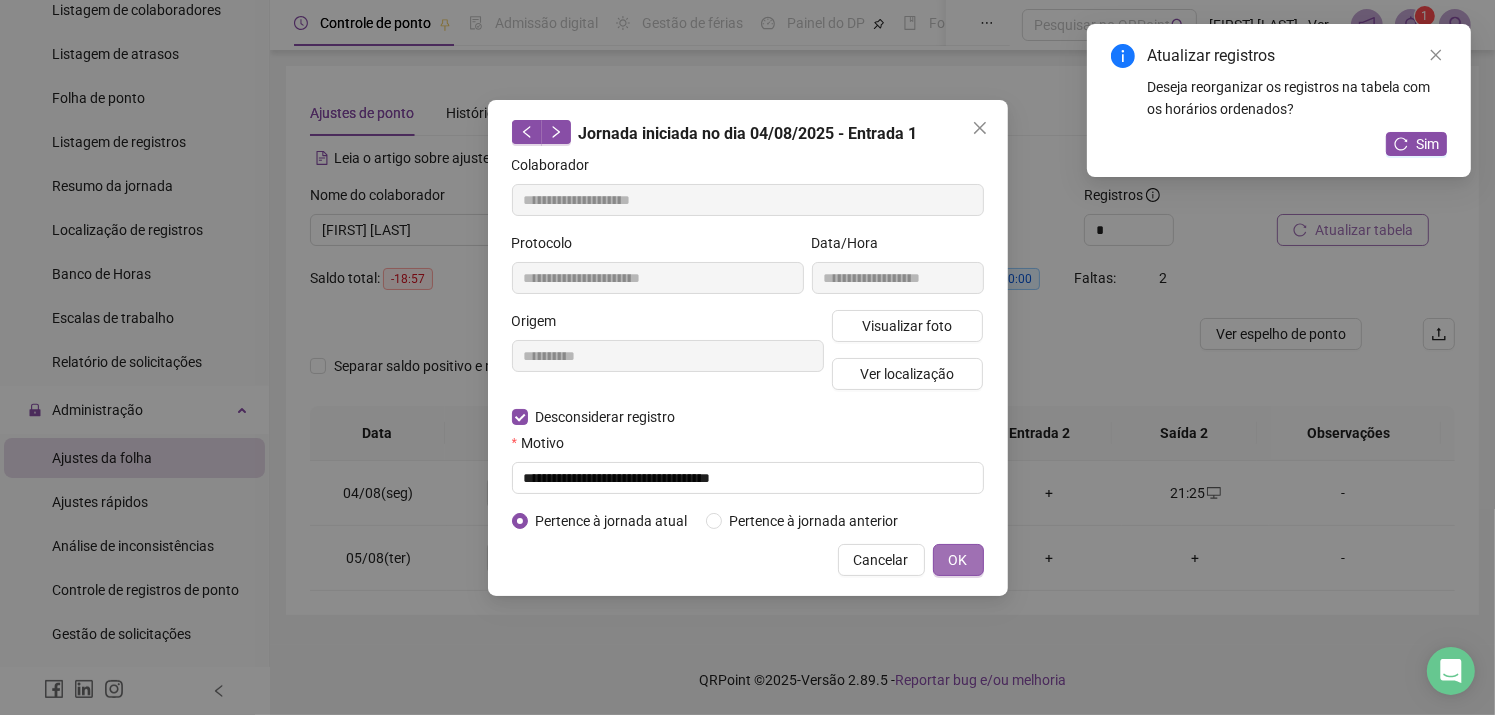 click on "OK" at bounding box center [958, 560] 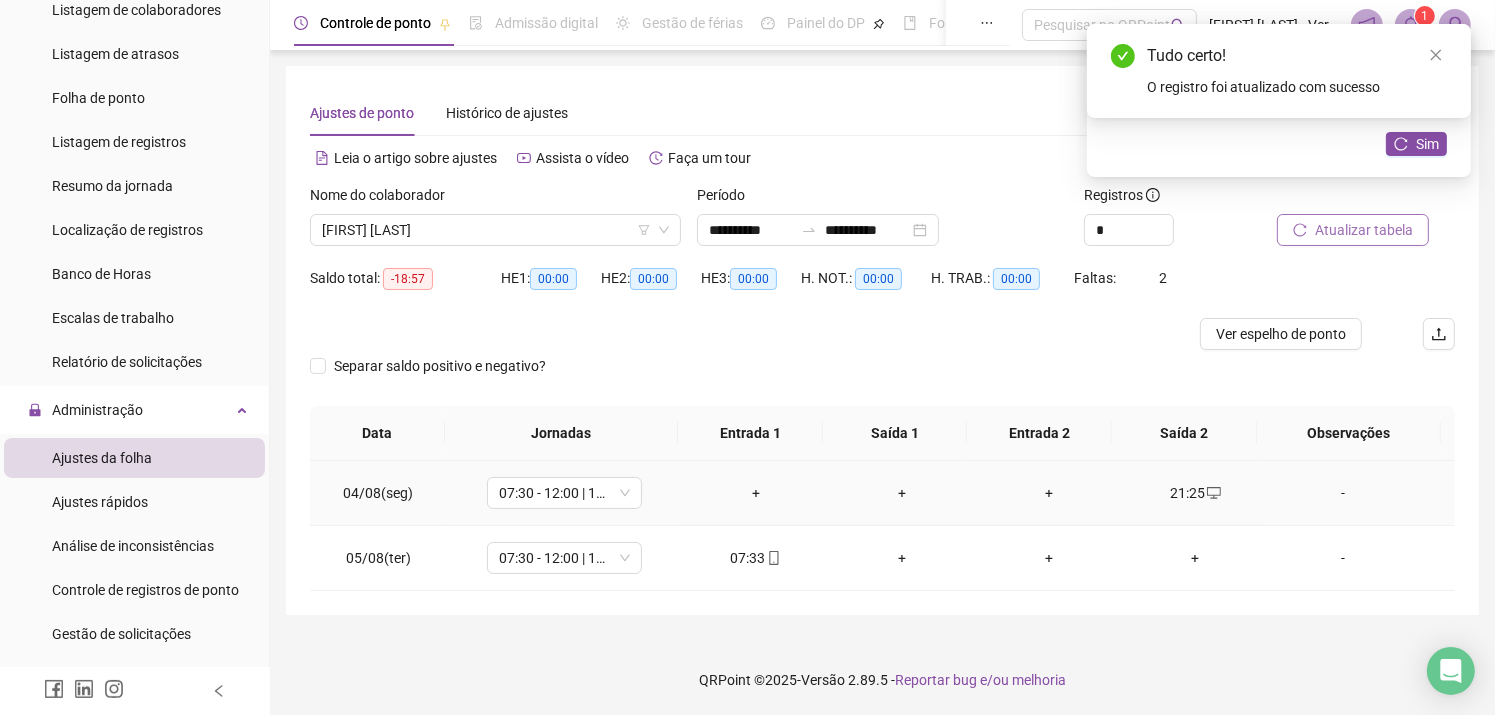 click on "+" at bounding box center [756, 493] 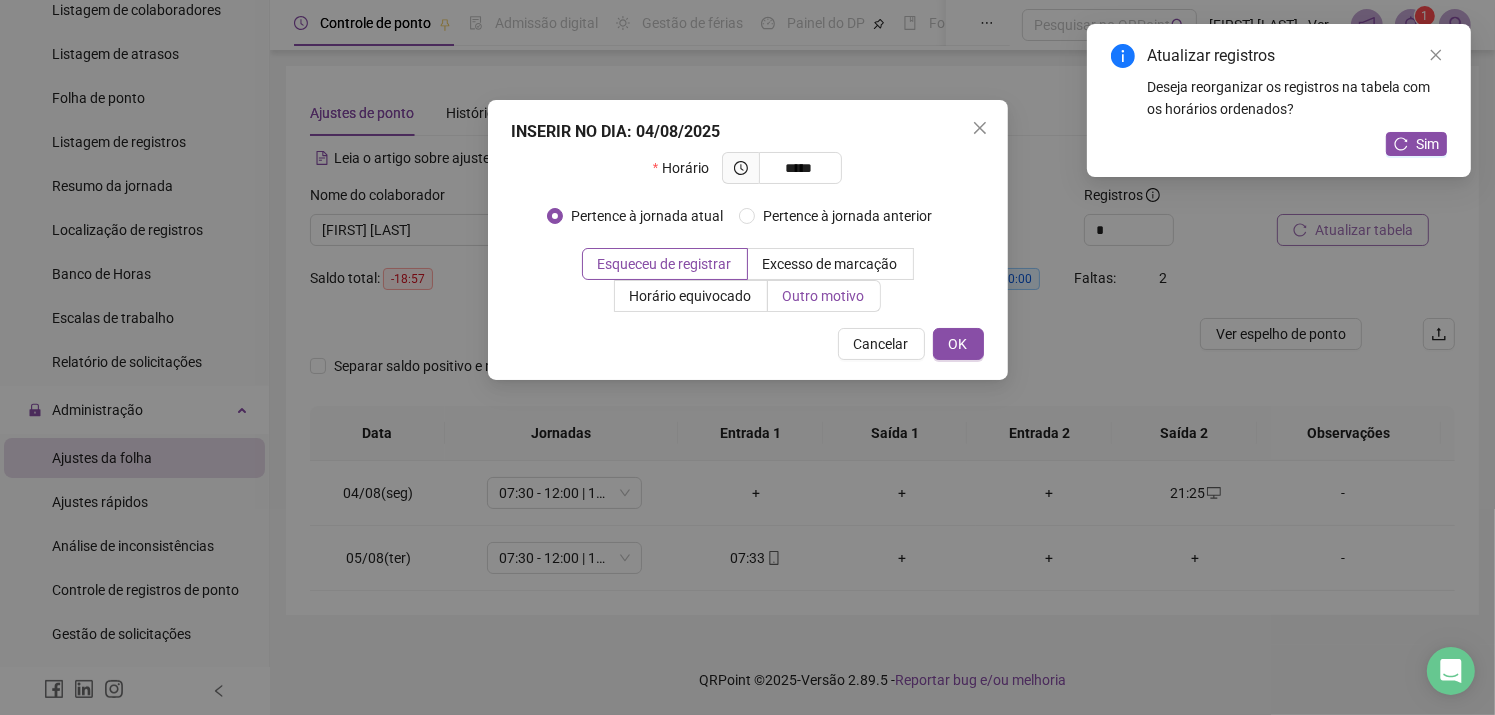 type on "*****" 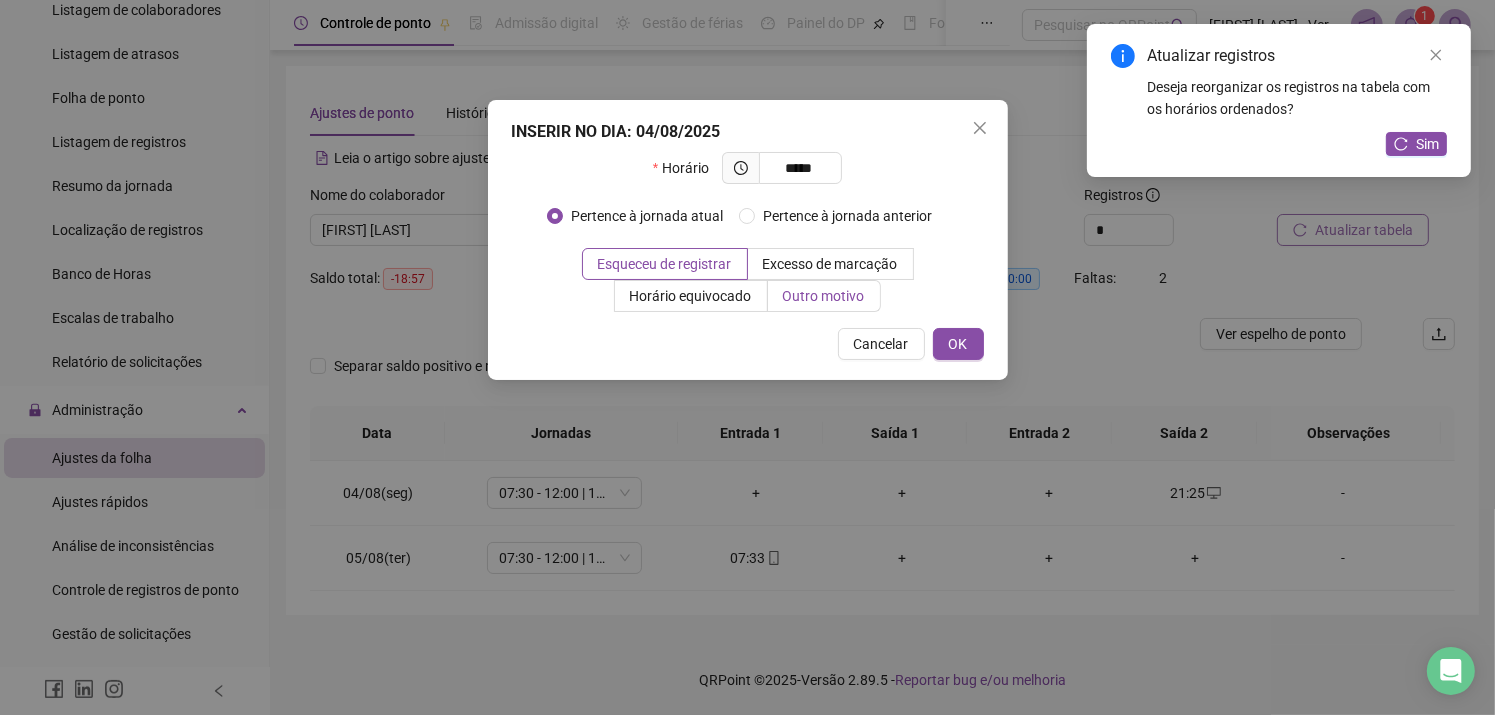 click on "Outro motivo" at bounding box center (824, 296) 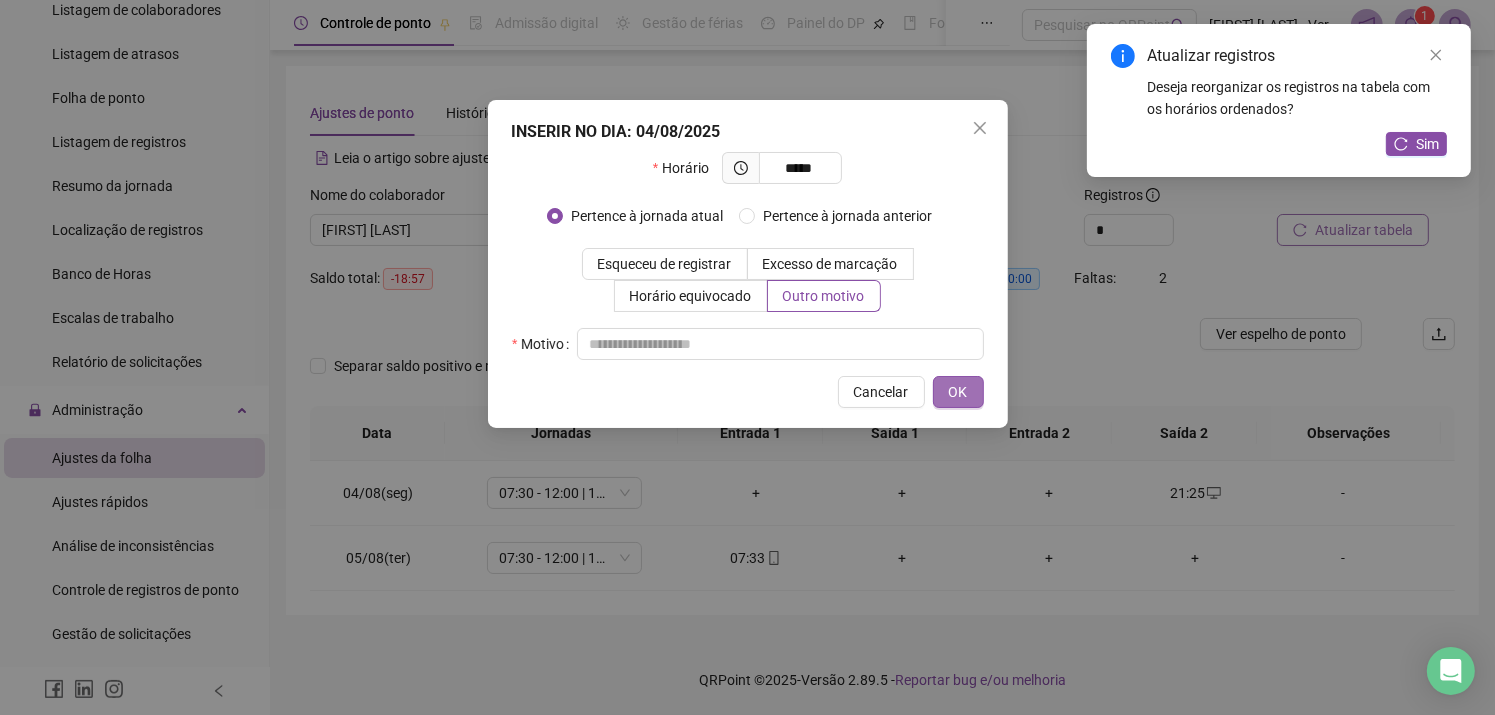 click on "OK" at bounding box center (958, 392) 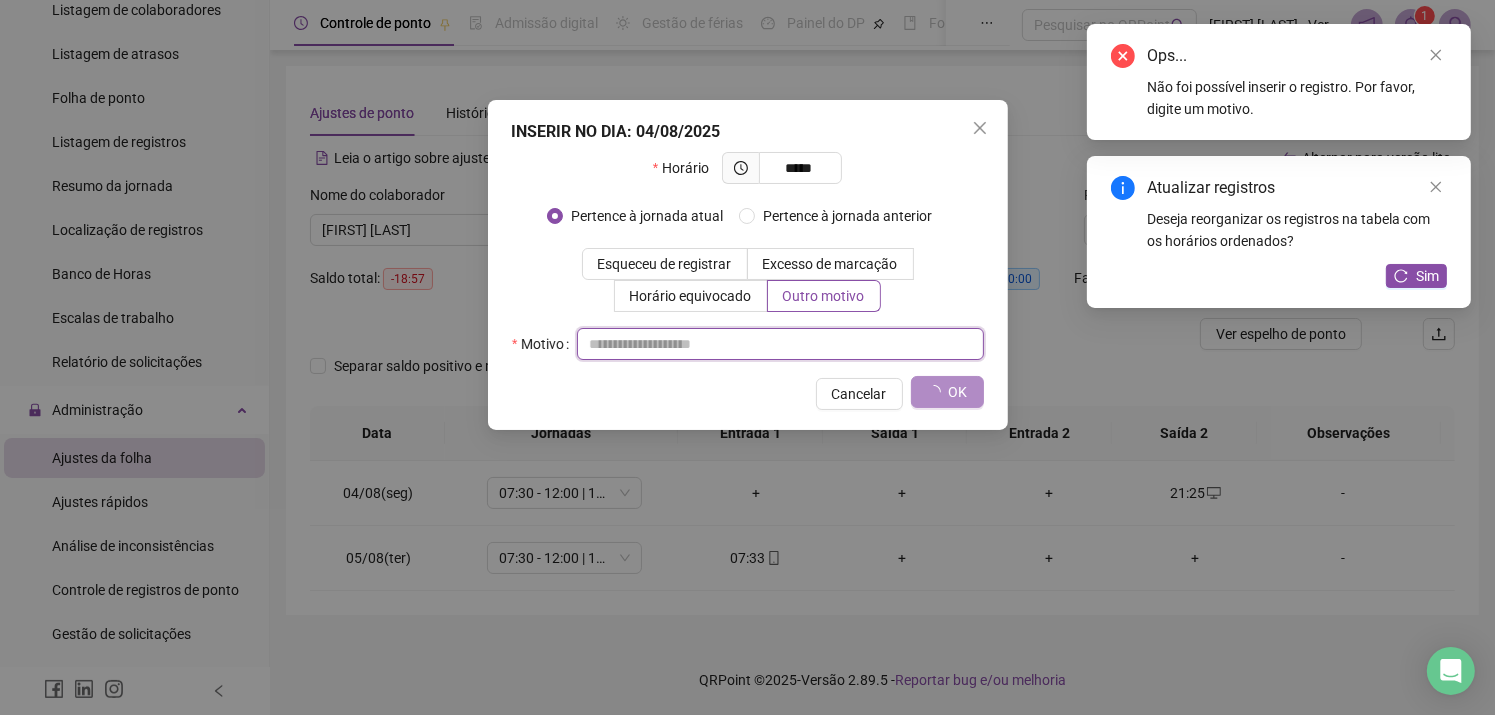 click at bounding box center [780, 344] 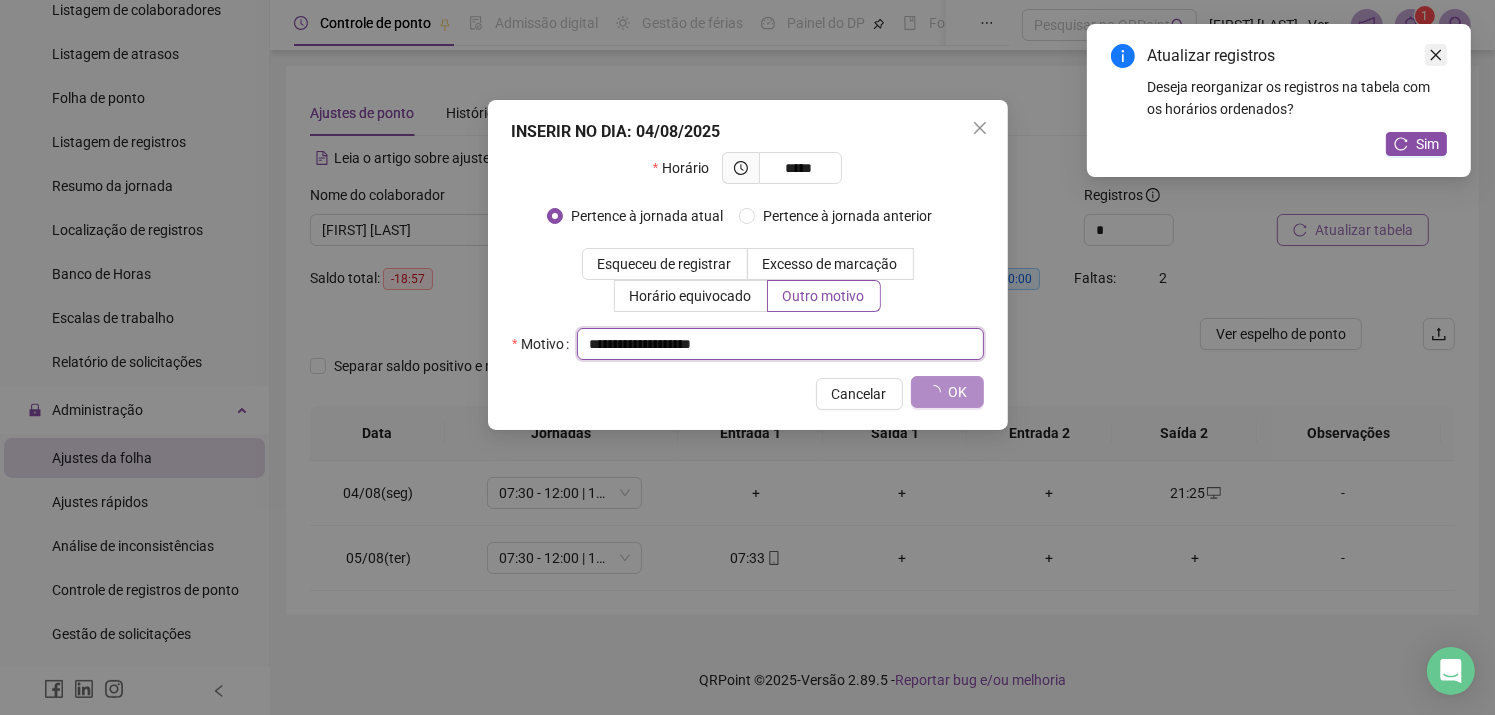 type on "**********" 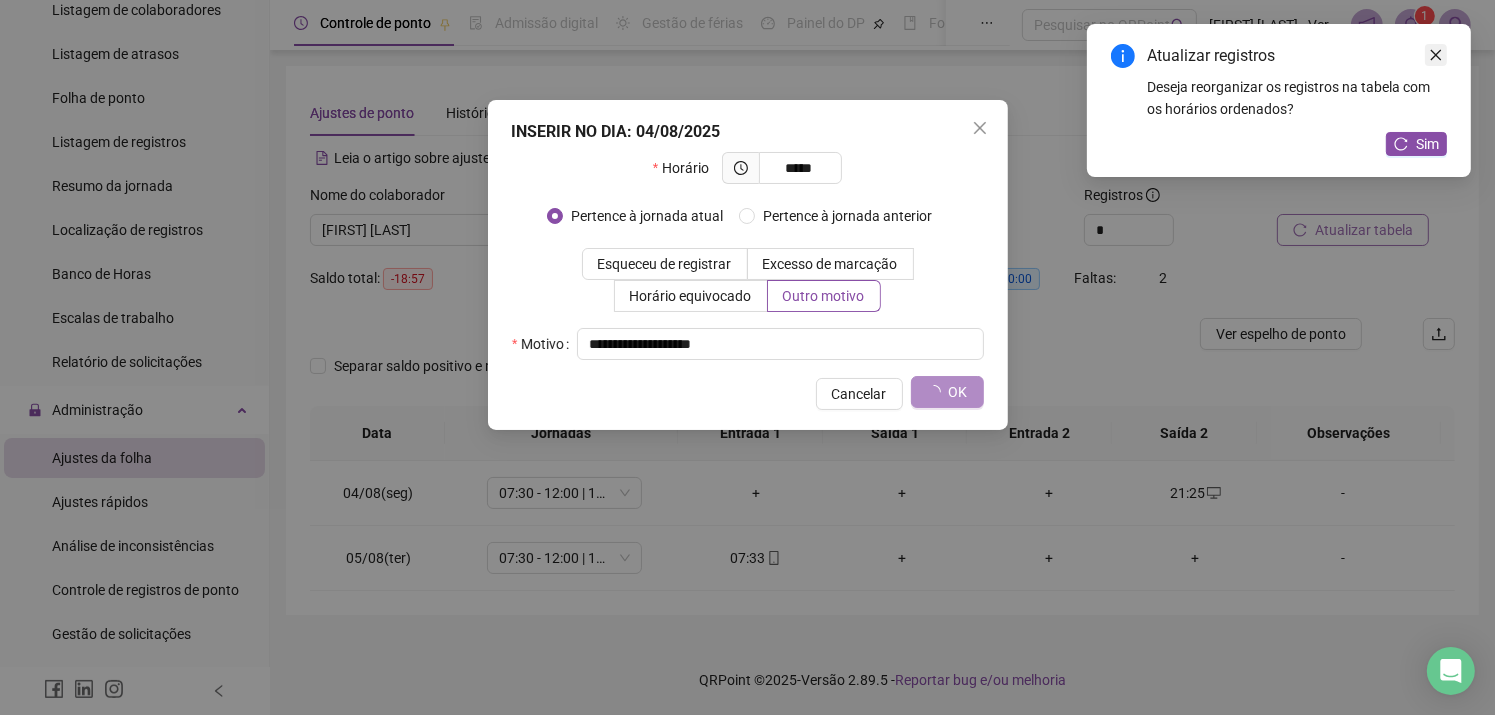 click 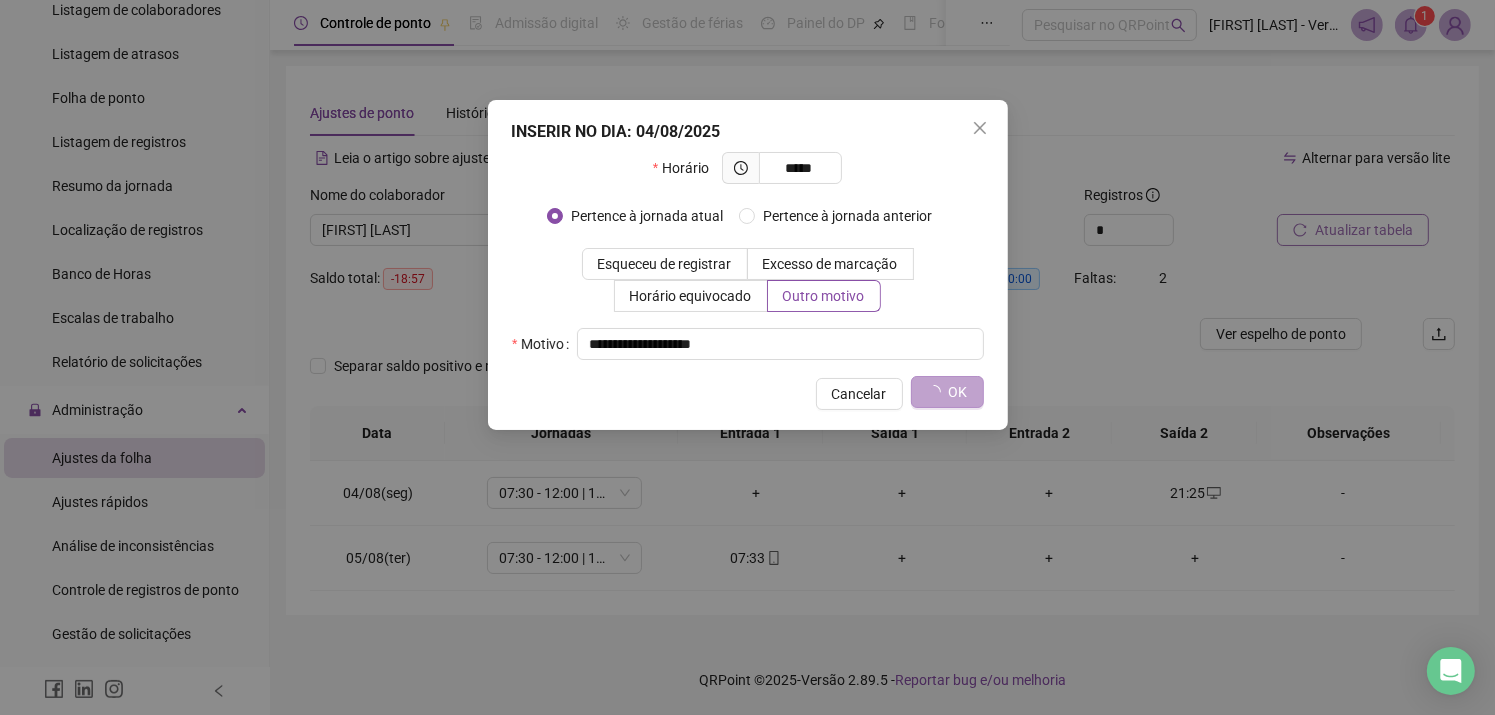 click on "OK" at bounding box center [958, 392] 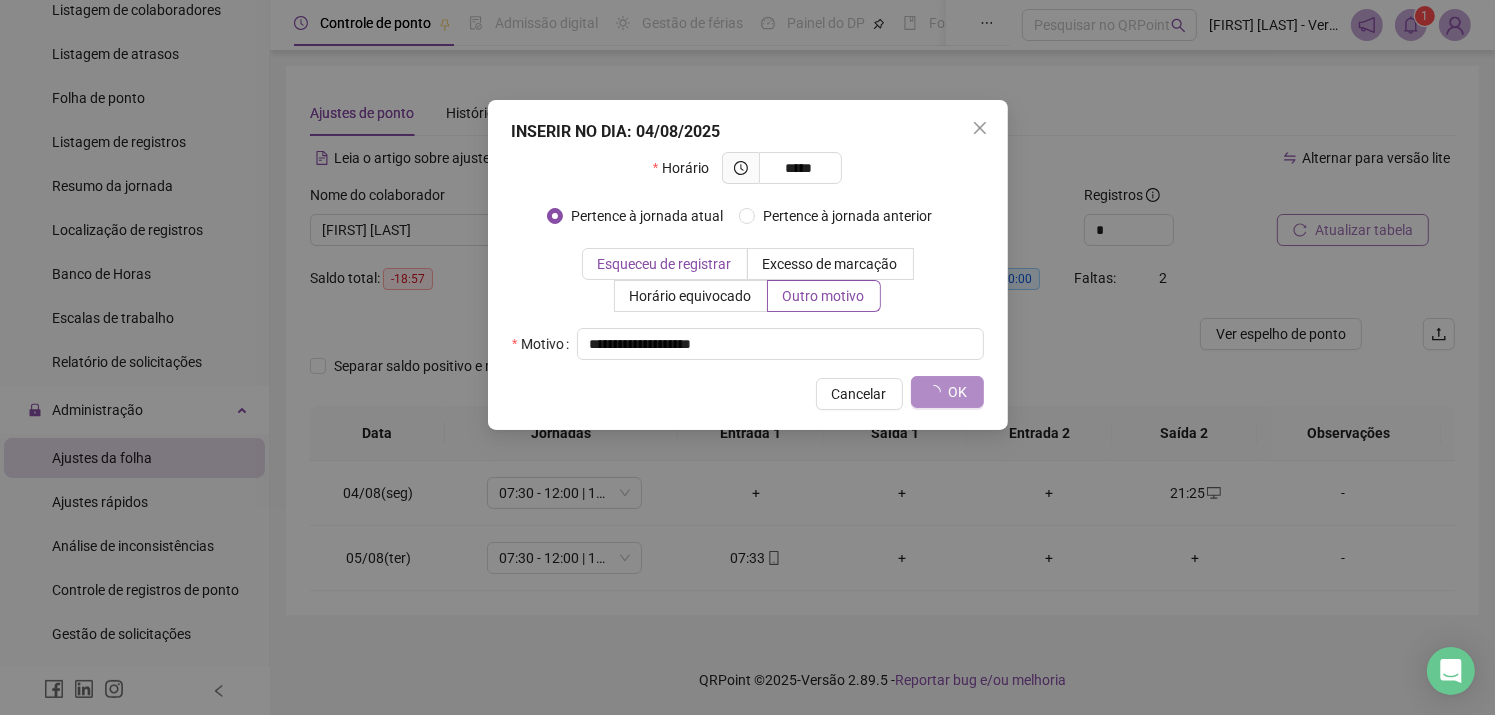 click on "Esqueceu de registrar" at bounding box center [665, 264] 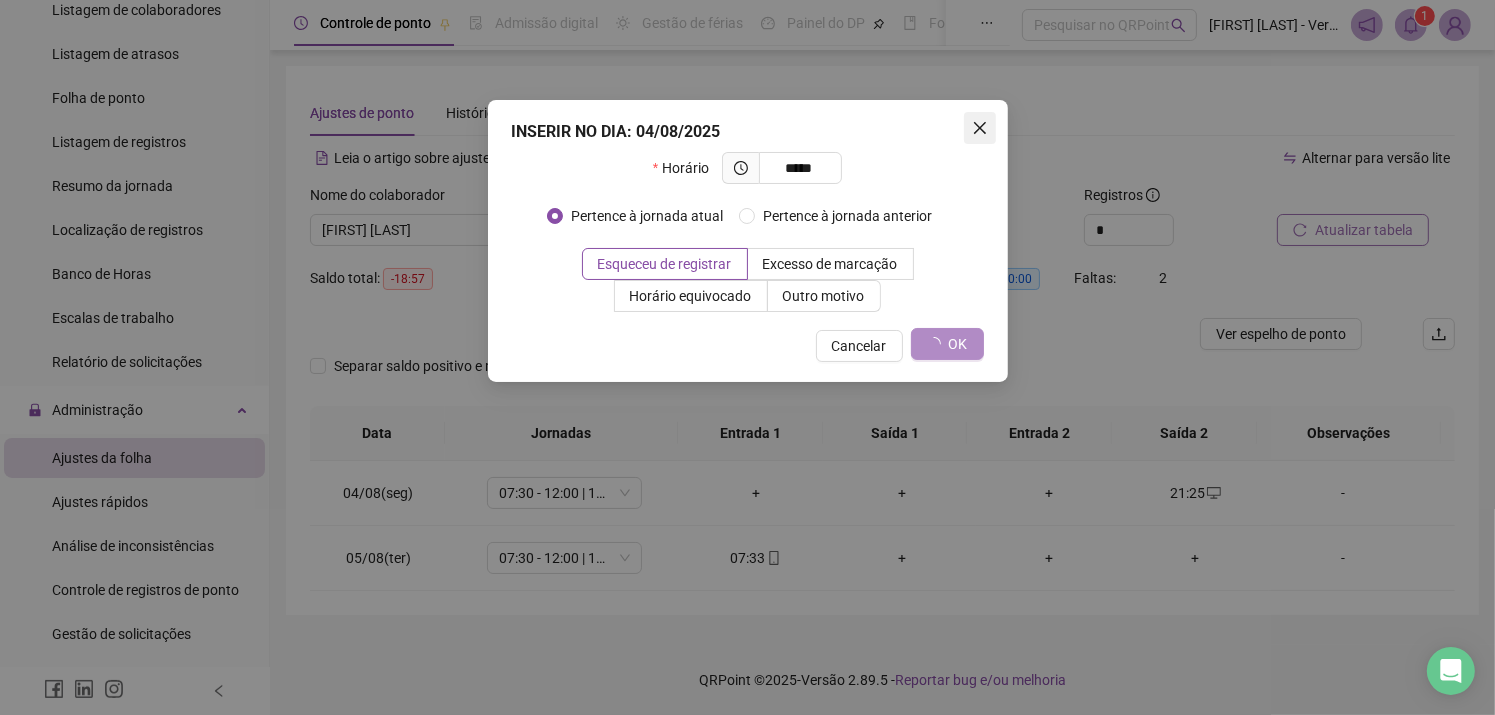 click 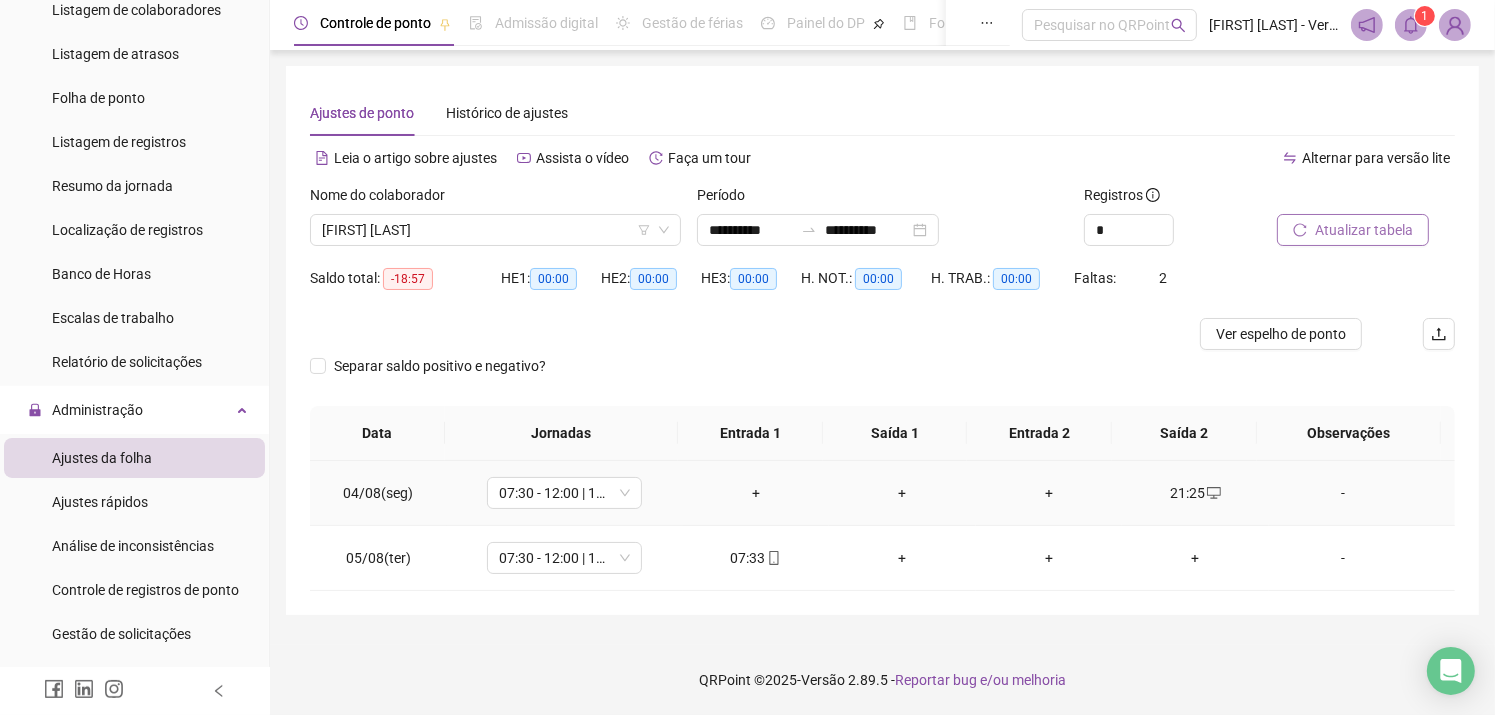 click on "+" at bounding box center (756, 493) 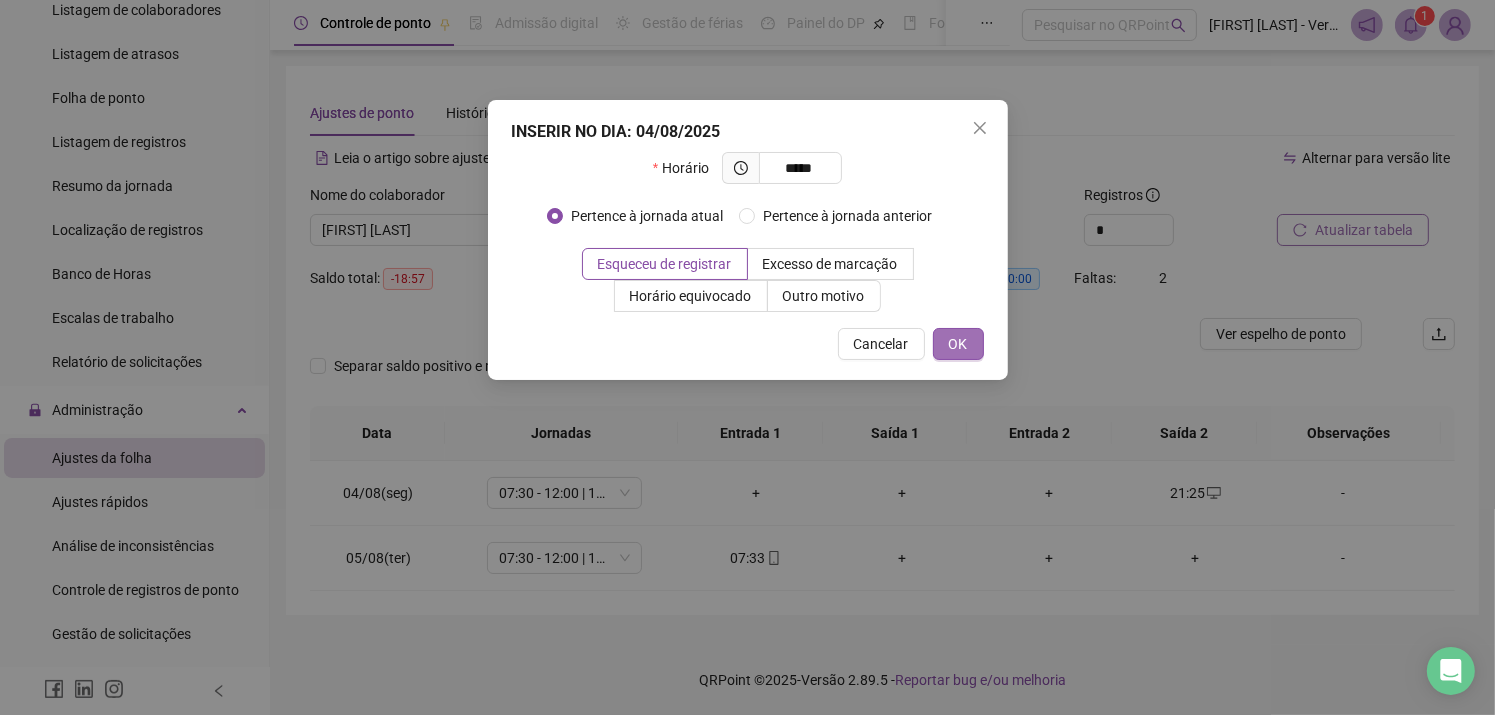 type on "*****" 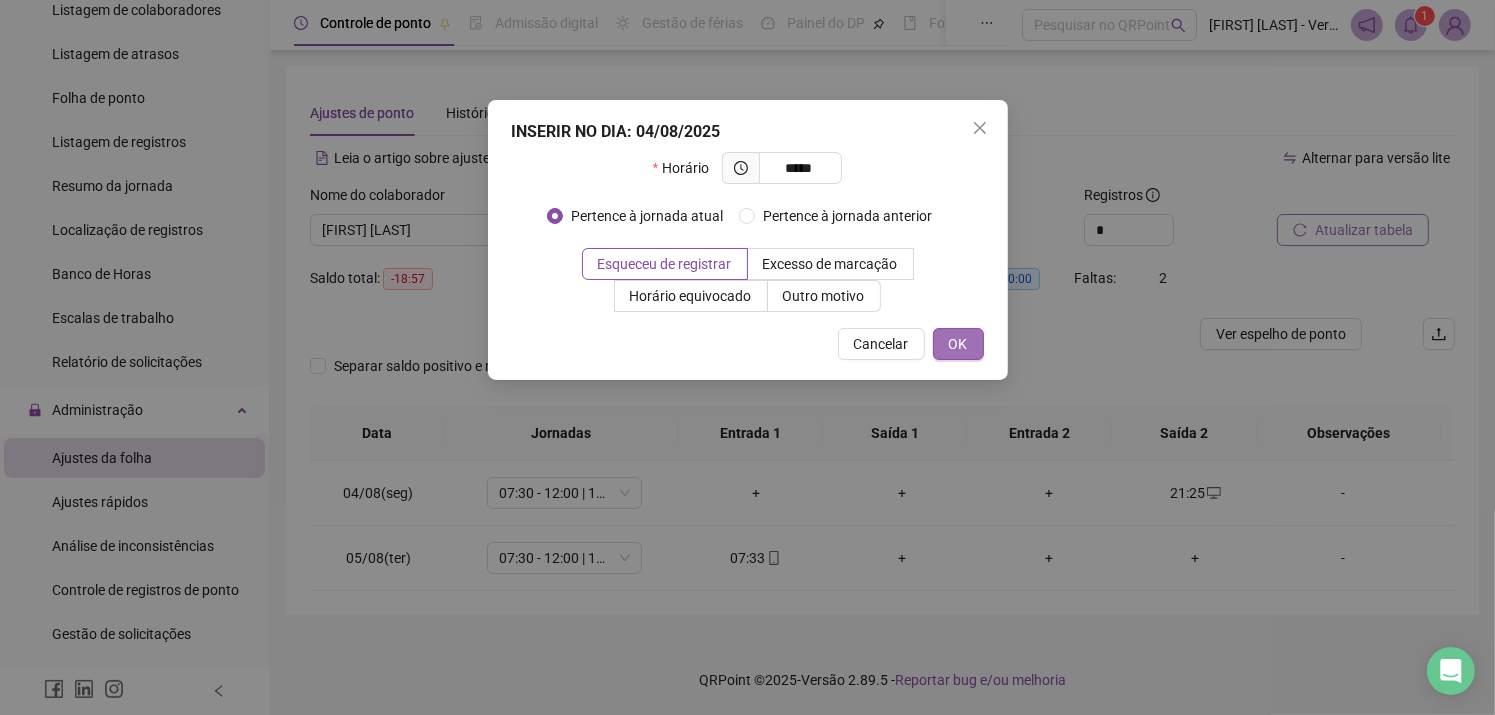 click on "INSERIR NO DIA :   04/08/2025 Horário ***** Pertence à jornada atual Pertence à jornada anterior Esqueceu de registrar Excesso de marcação Horário equivocado Outro motivo Motivo Cancelar OK" at bounding box center [748, 240] 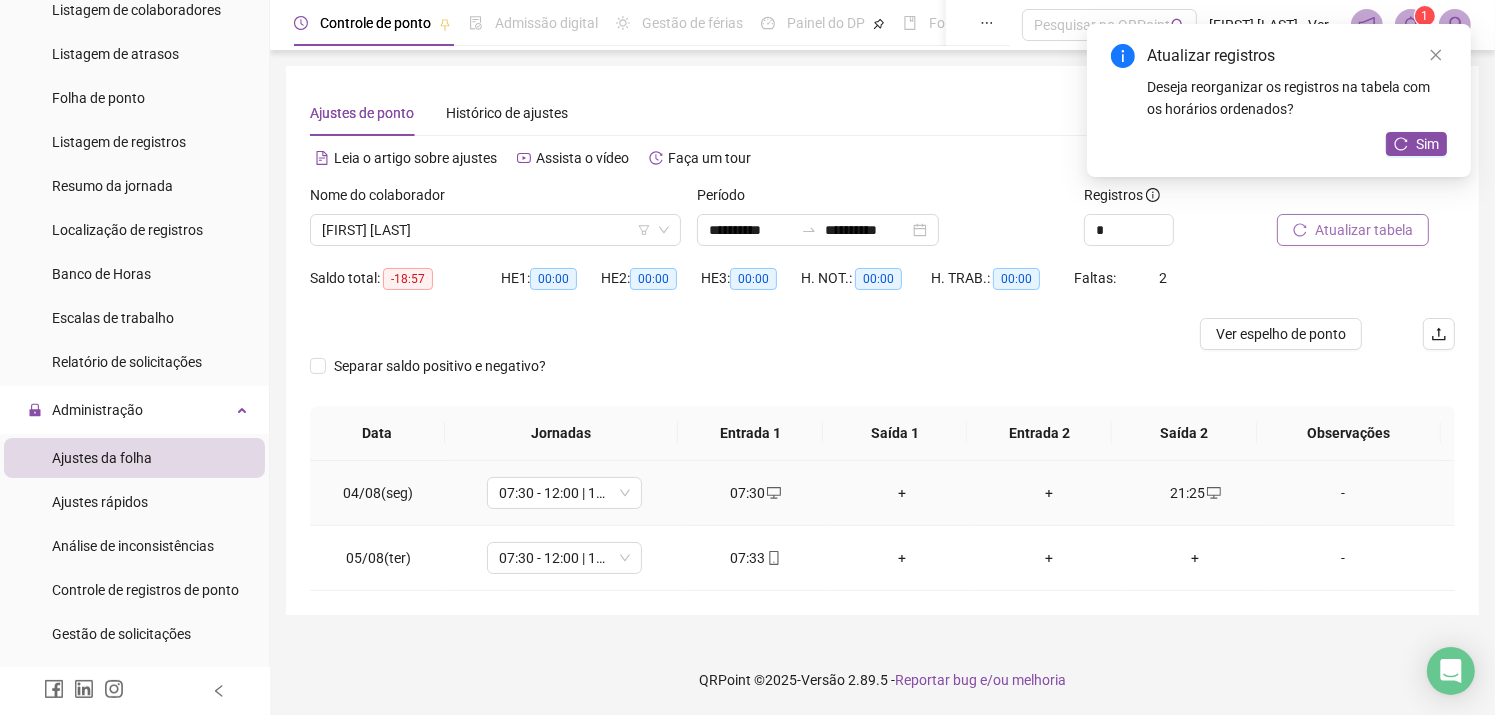 click on "+" at bounding box center (902, 493) 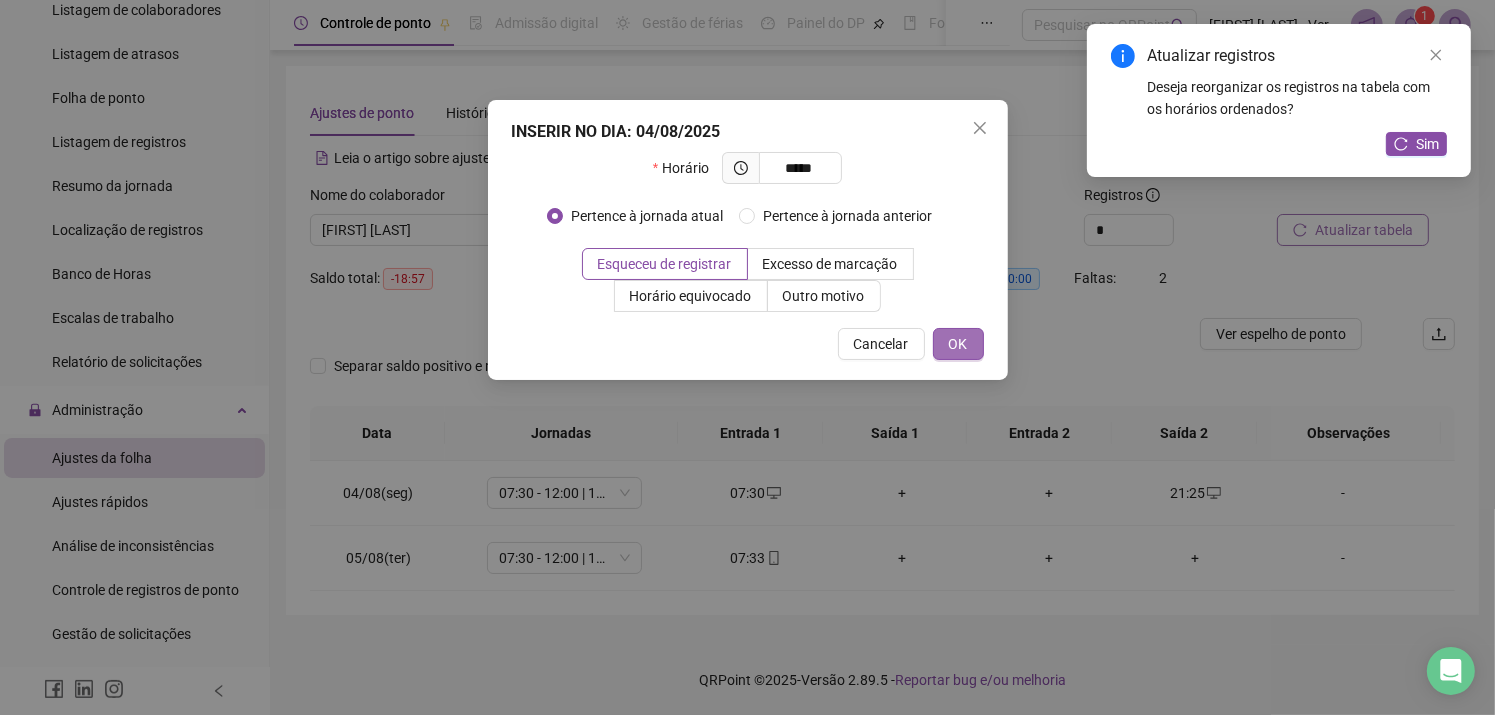 type on "*****" 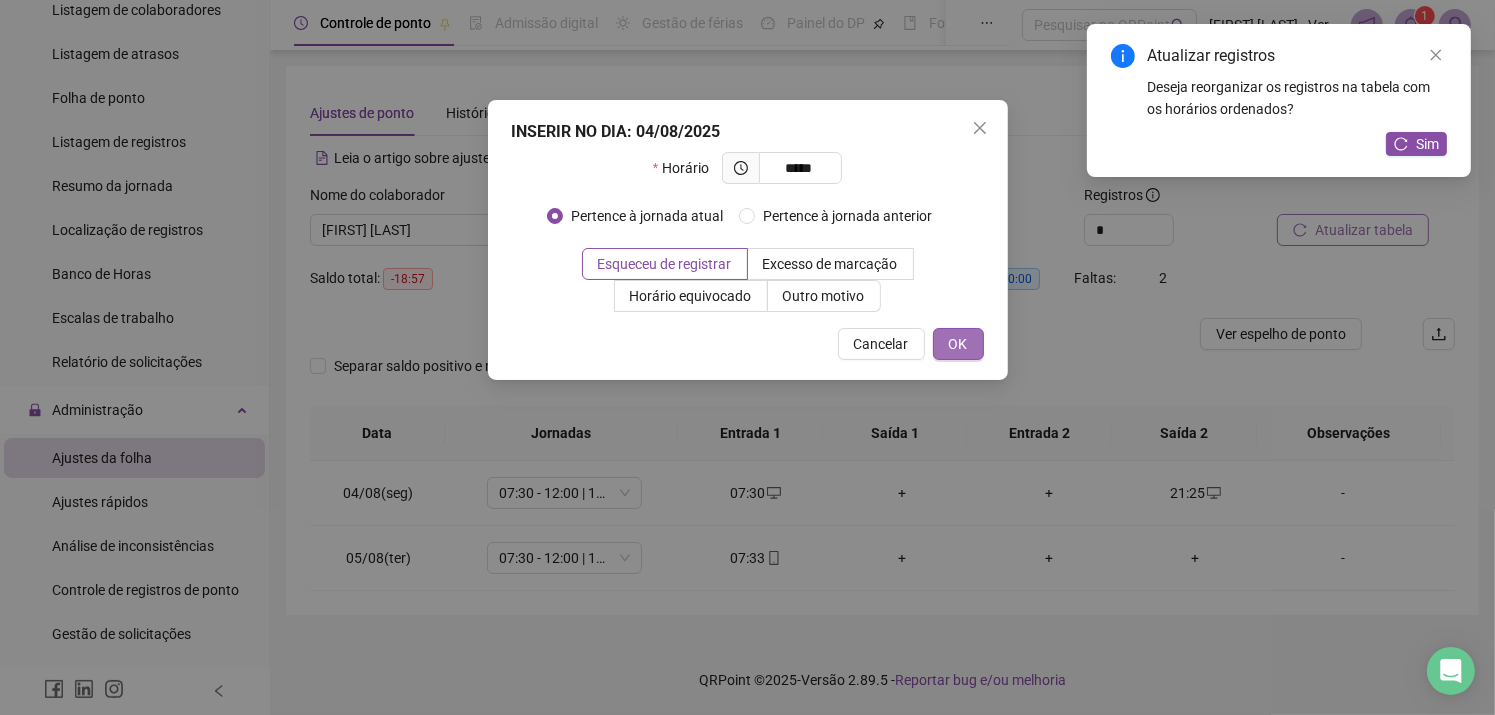 click on "OK" at bounding box center (958, 344) 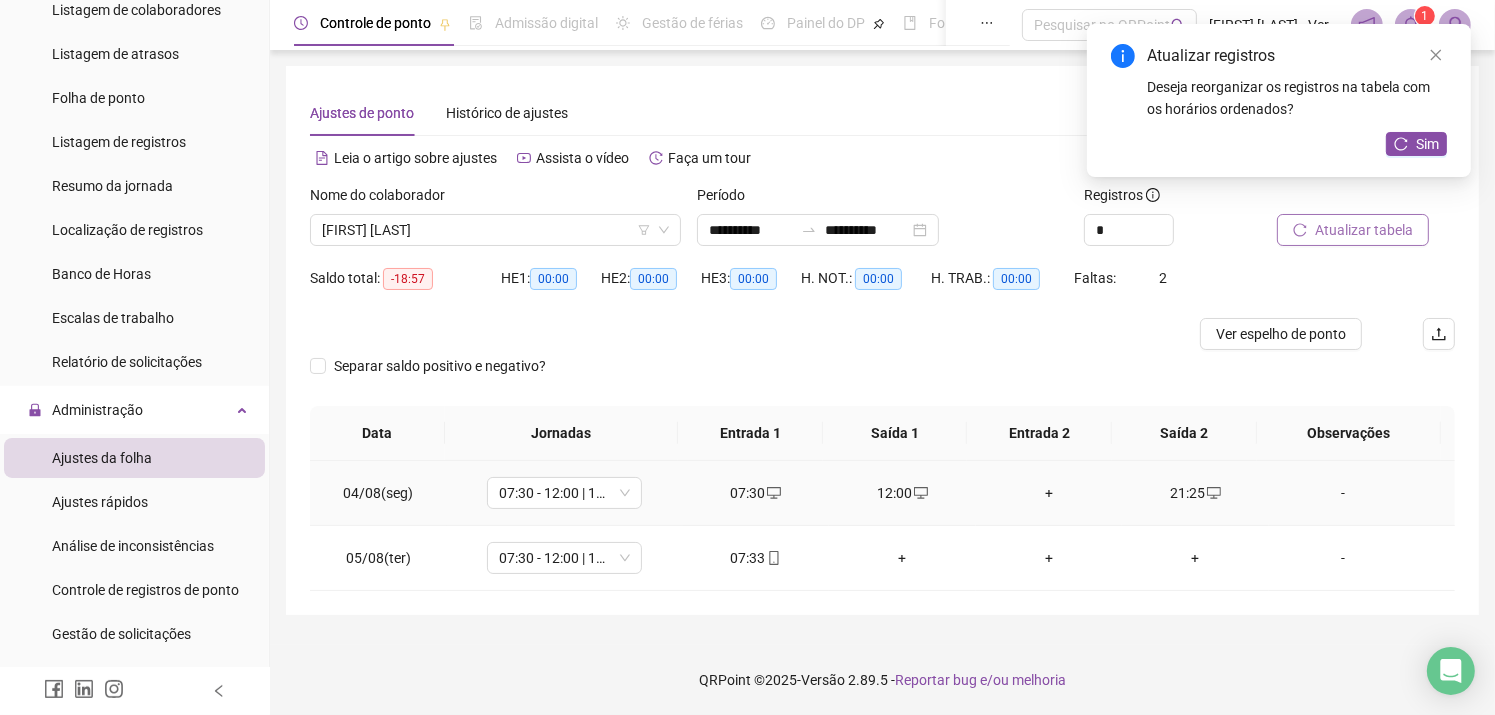 click on "+" at bounding box center (1049, 493) 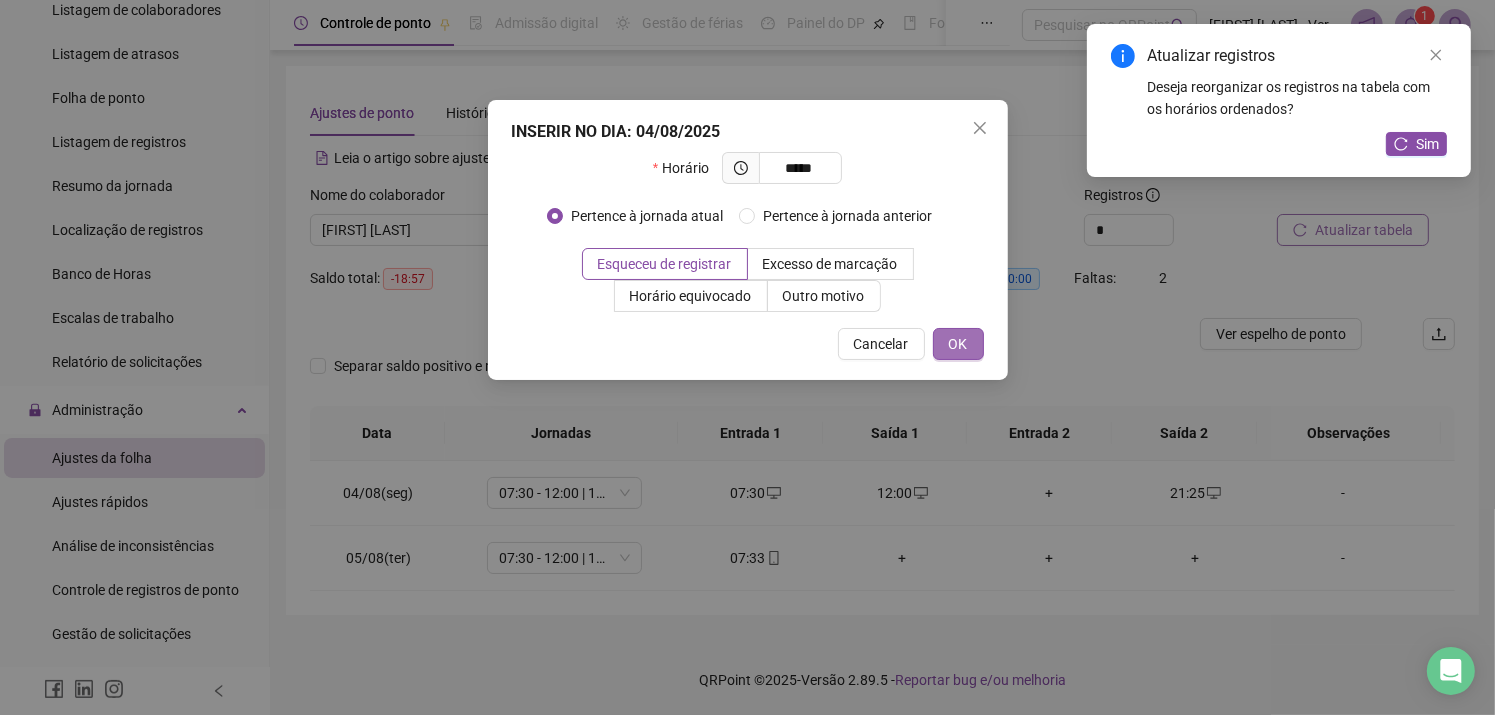 type on "*****" 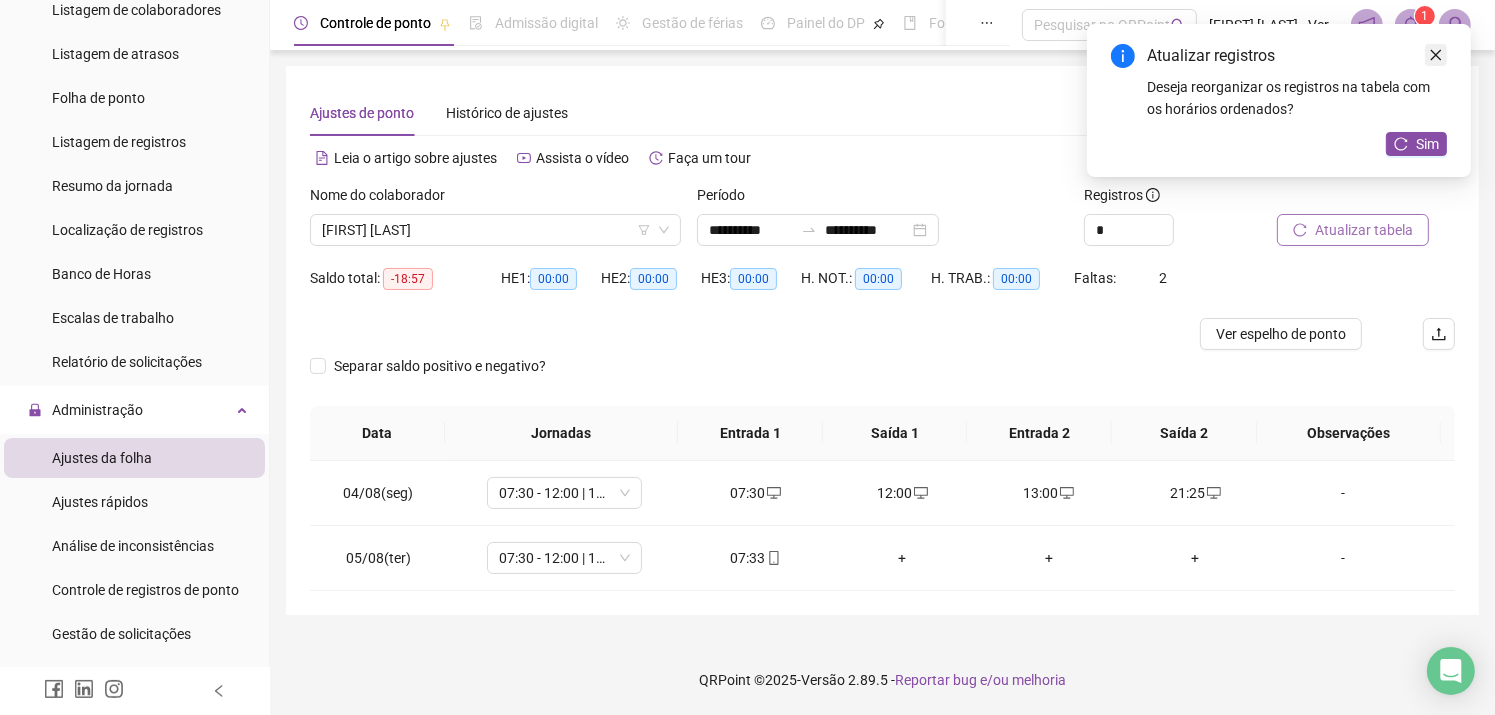 click 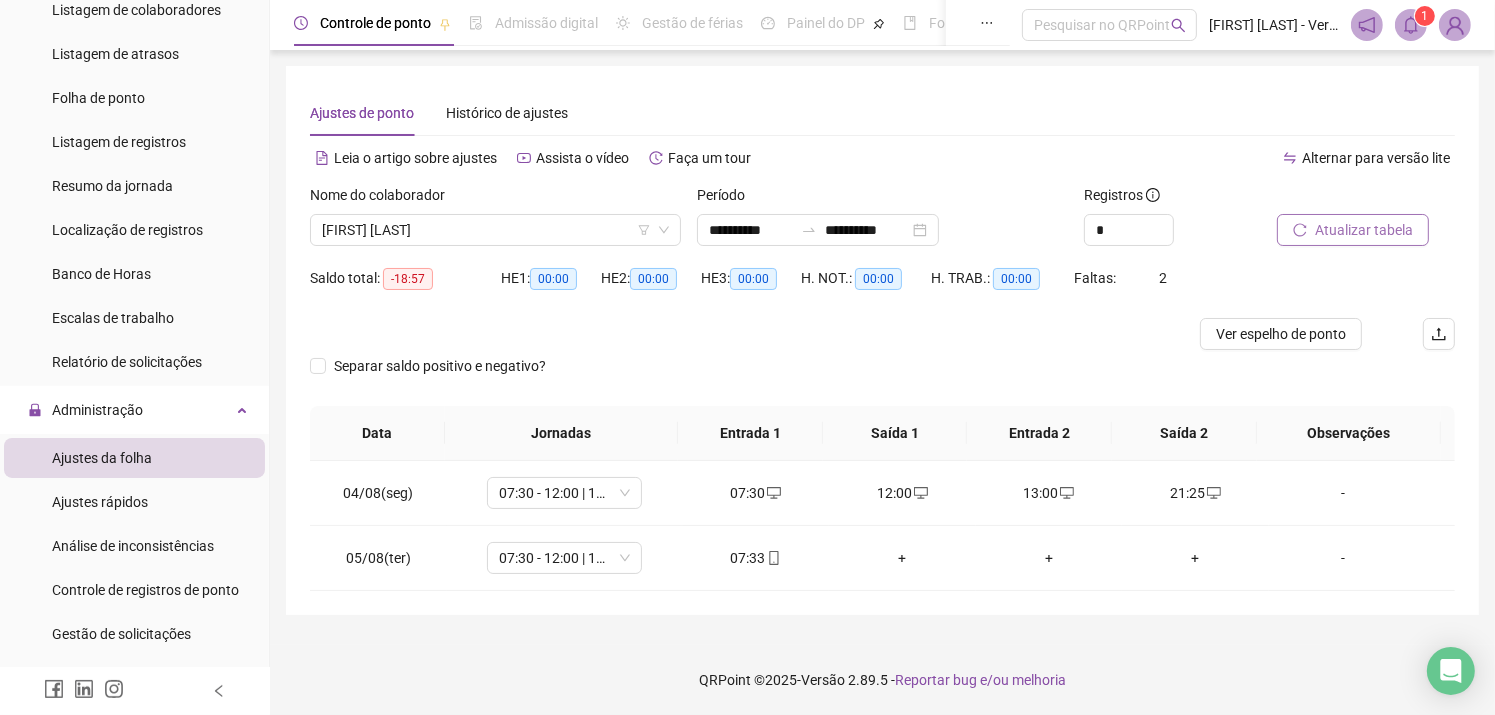 click on "Atualizar tabela" at bounding box center (1364, 230) 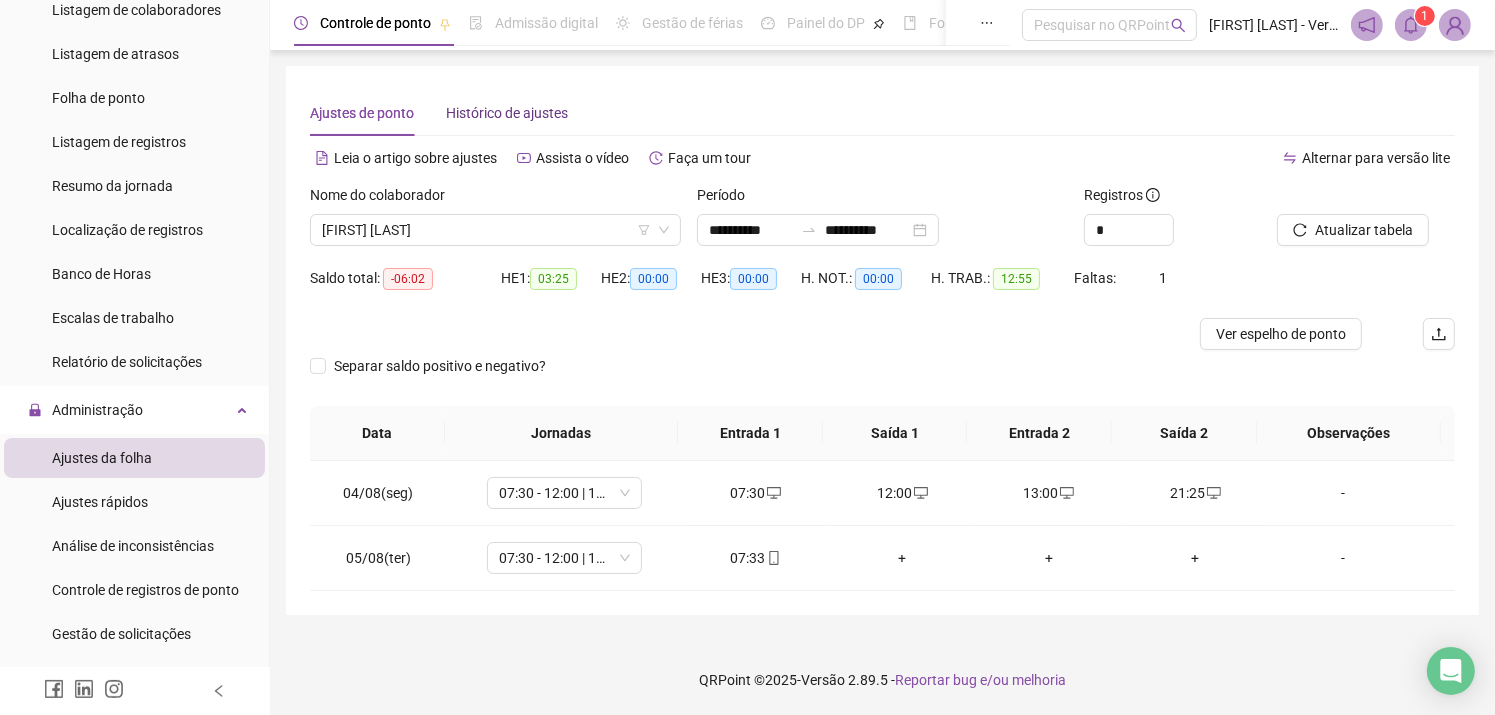 click on "Histórico de ajustes" at bounding box center (507, 113) 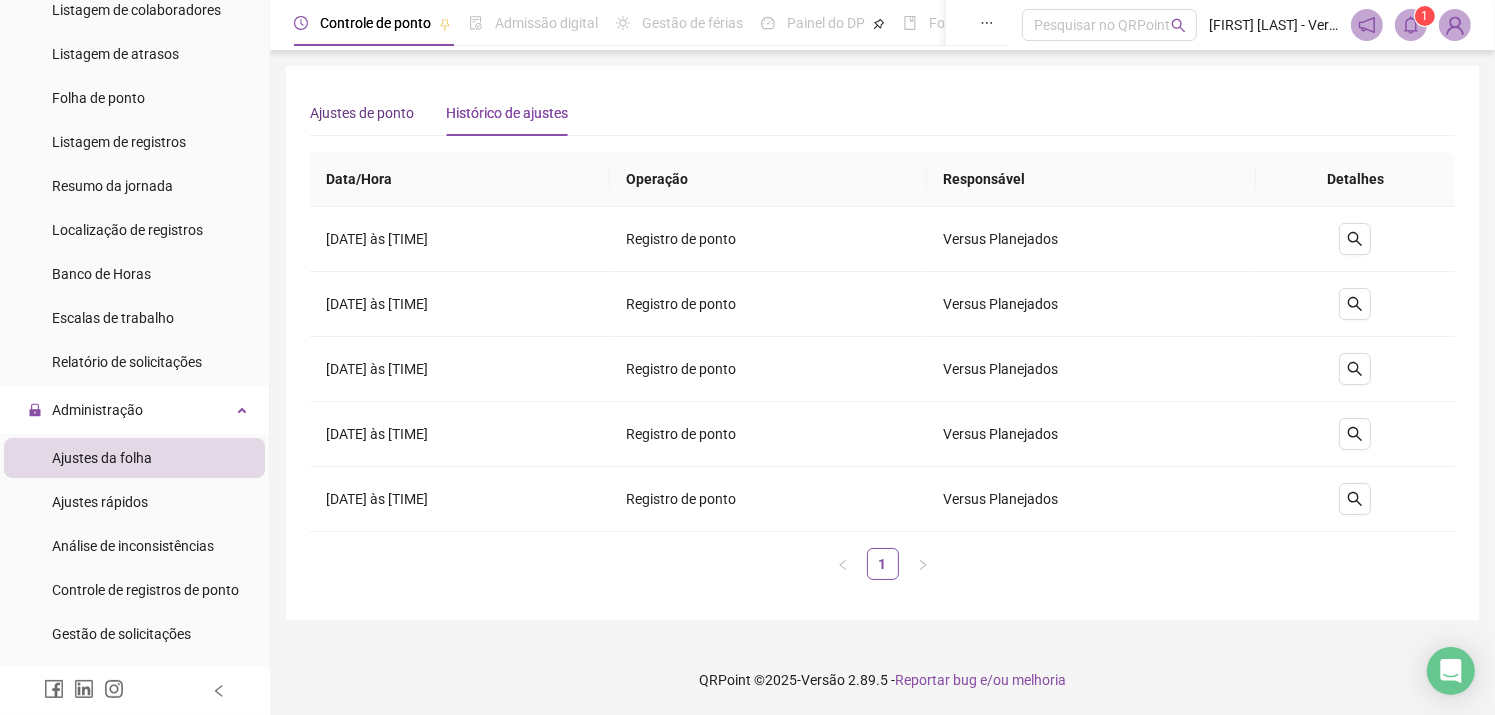 click on "Ajustes de ponto" at bounding box center (362, 113) 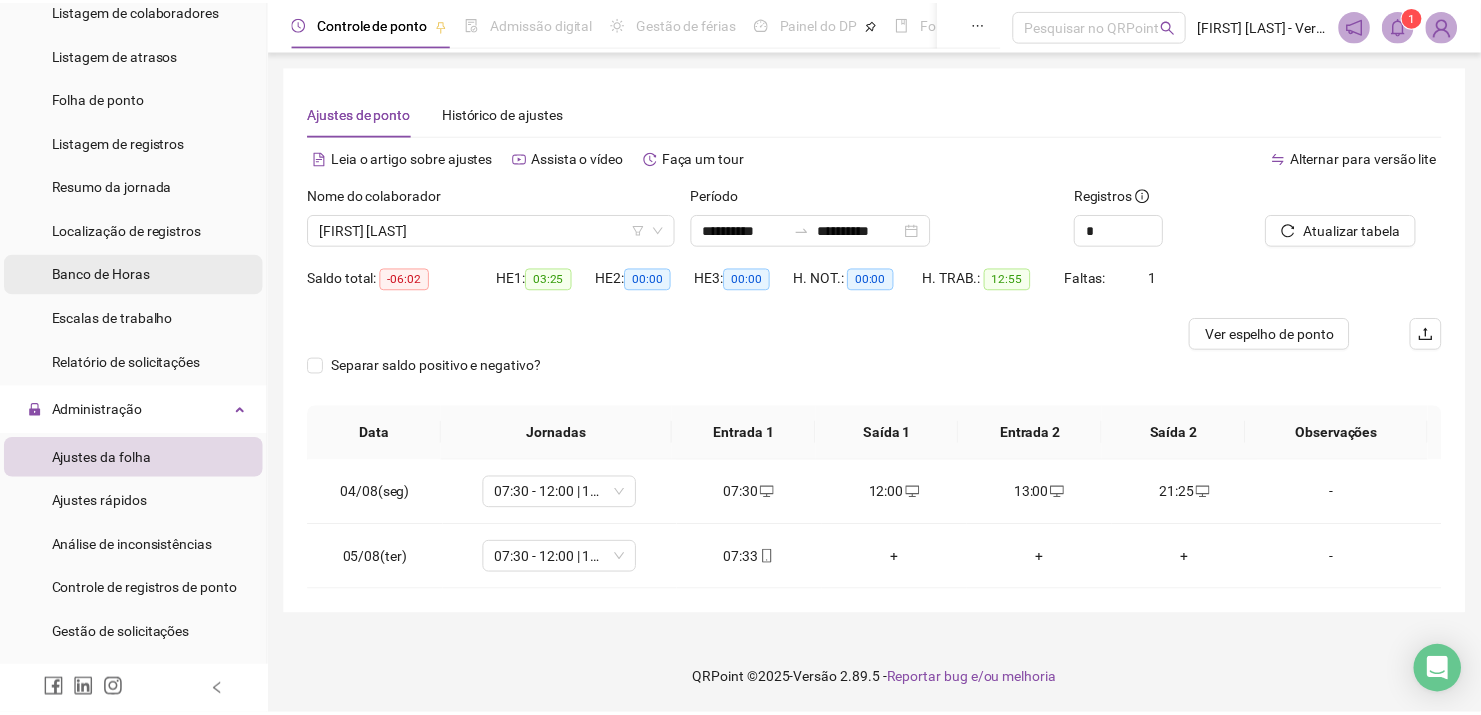 scroll, scrollTop: 0, scrollLeft: 0, axis: both 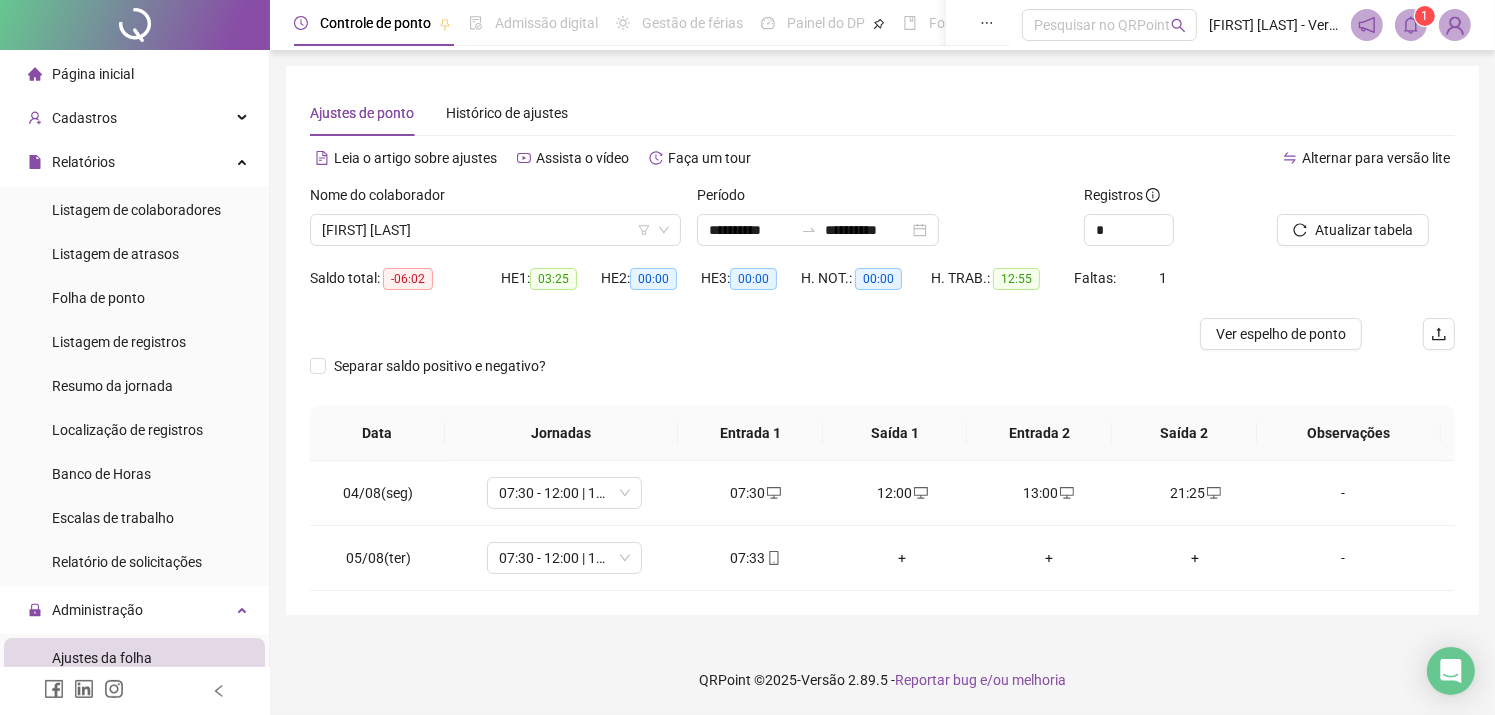 click on "Página inicial" at bounding box center (81, 74) 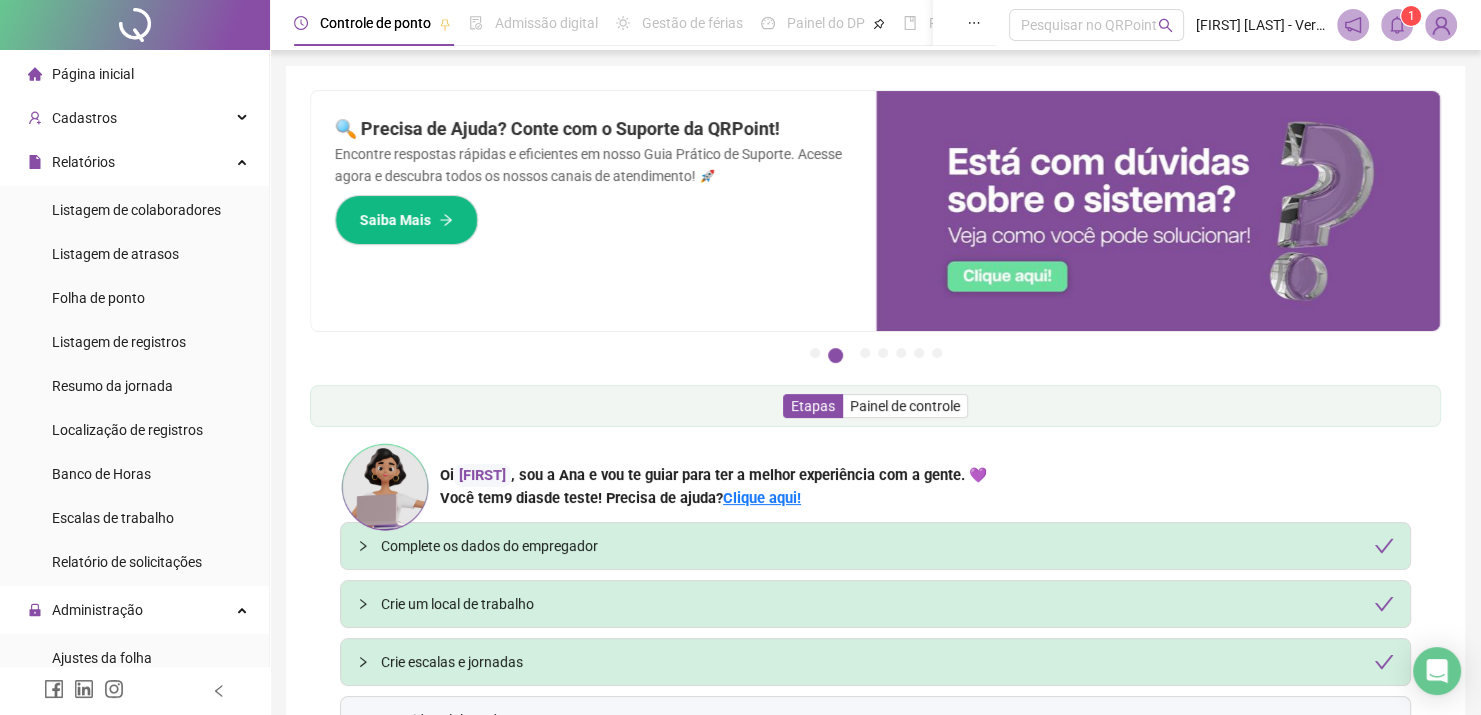 click 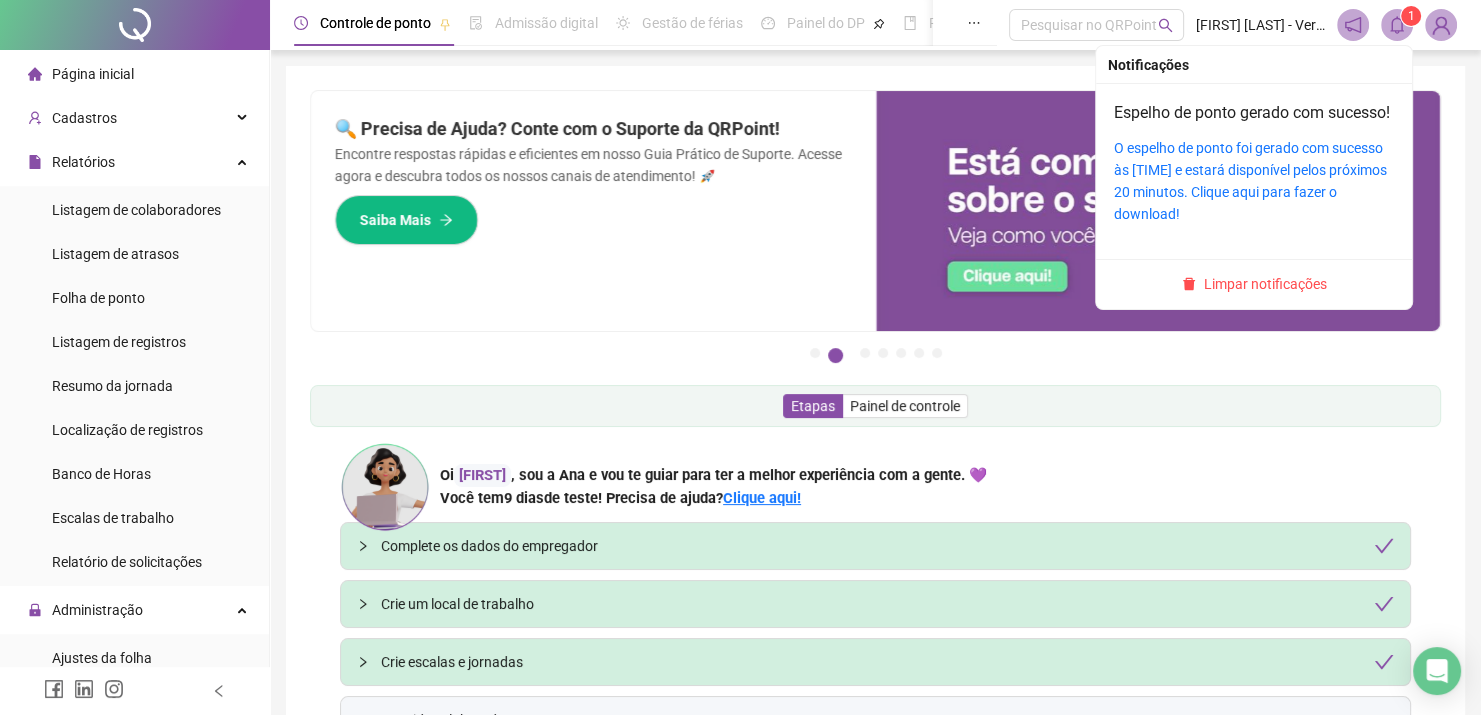 click 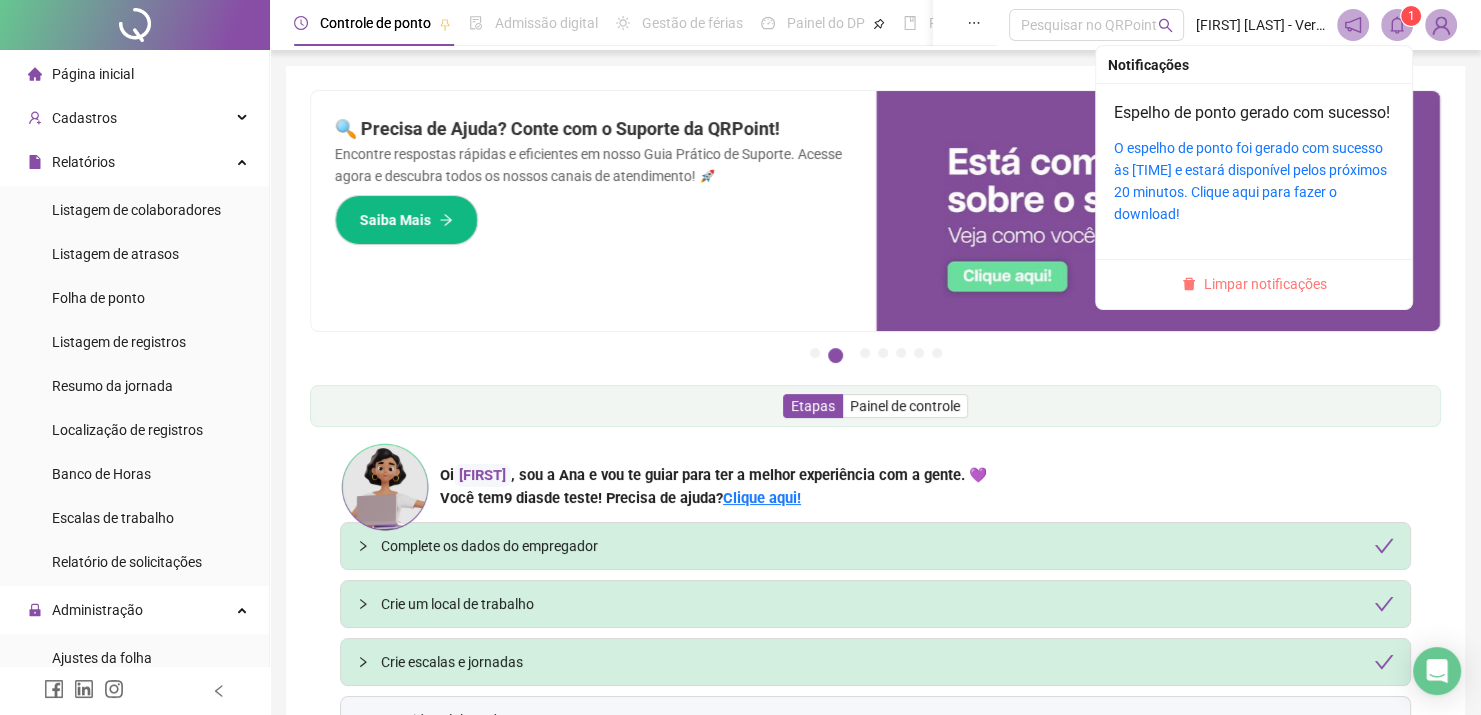 click on "Limpar notificações" at bounding box center [1265, 284] 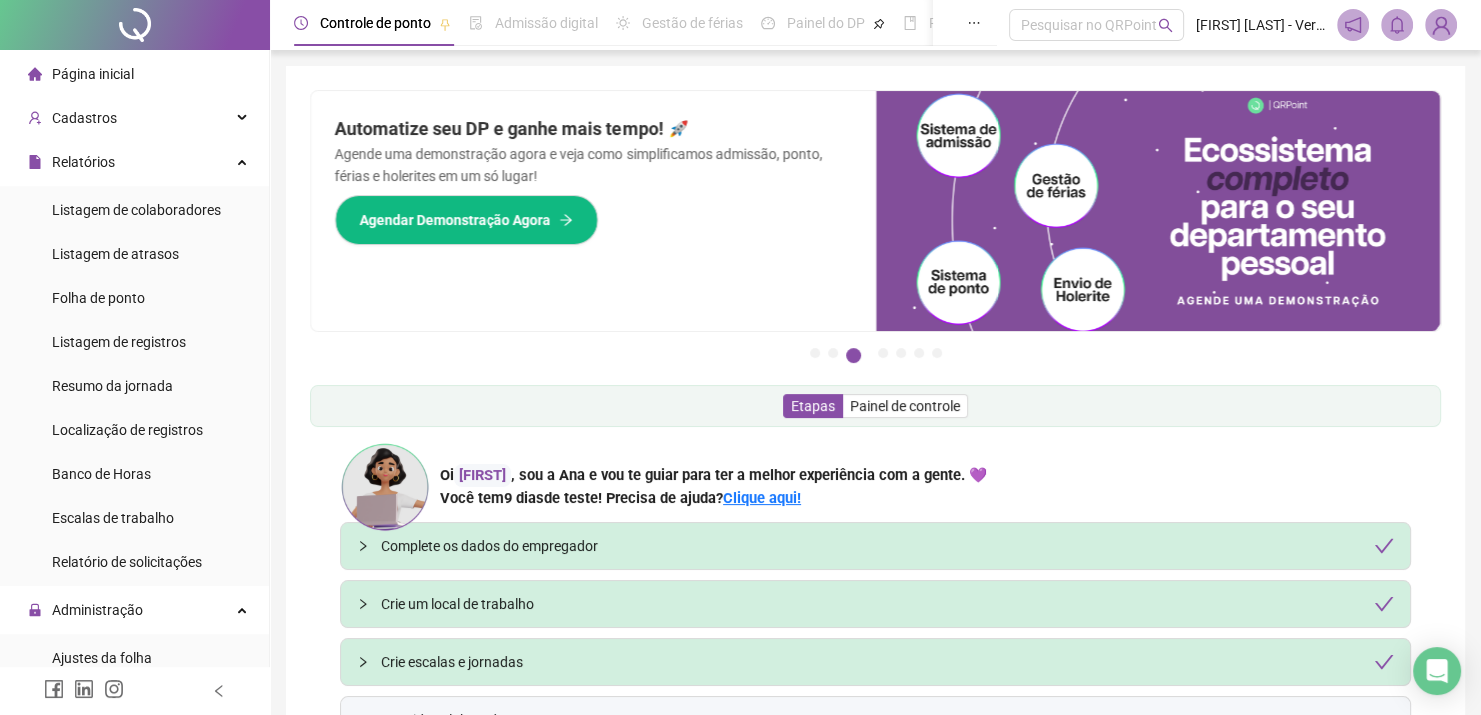 scroll, scrollTop: 136, scrollLeft: 0, axis: vertical 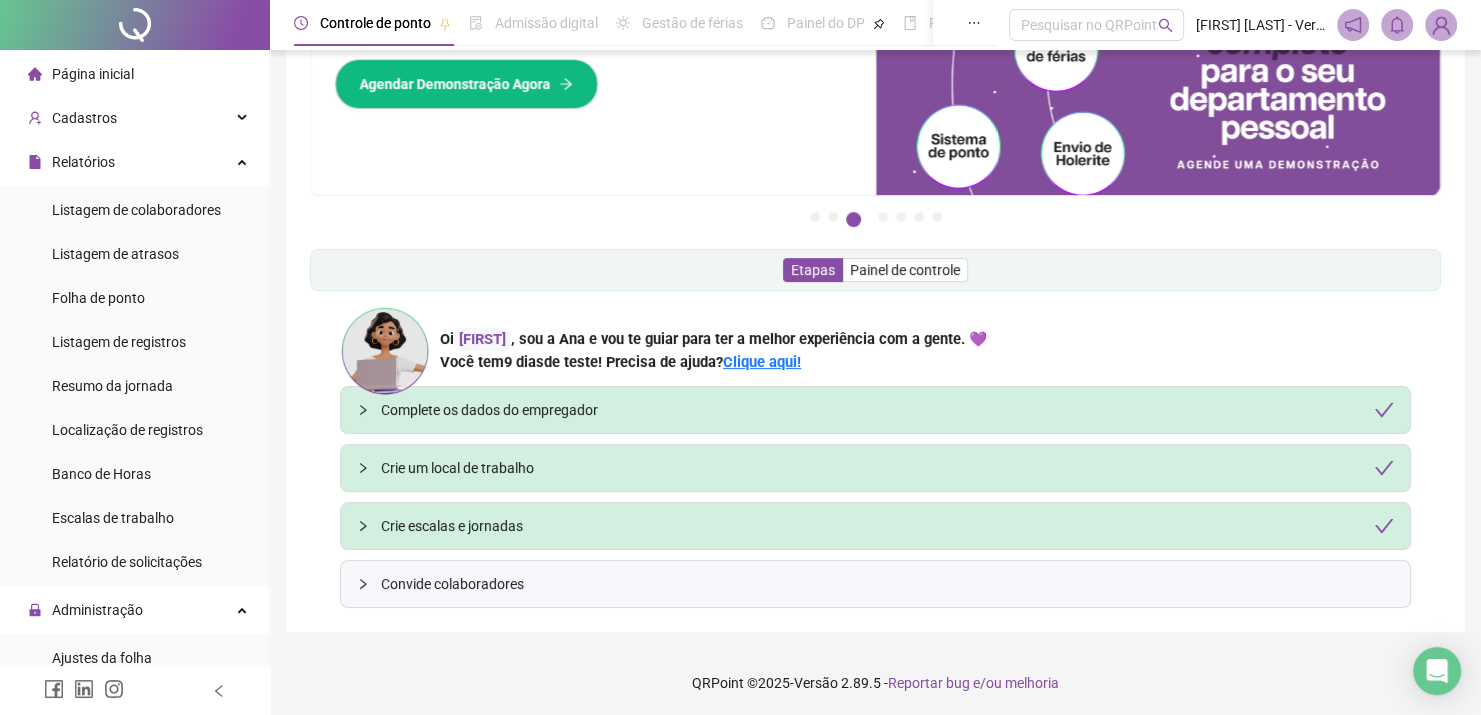 click on "Convide colaboradores" at bounding box center (875, 584) 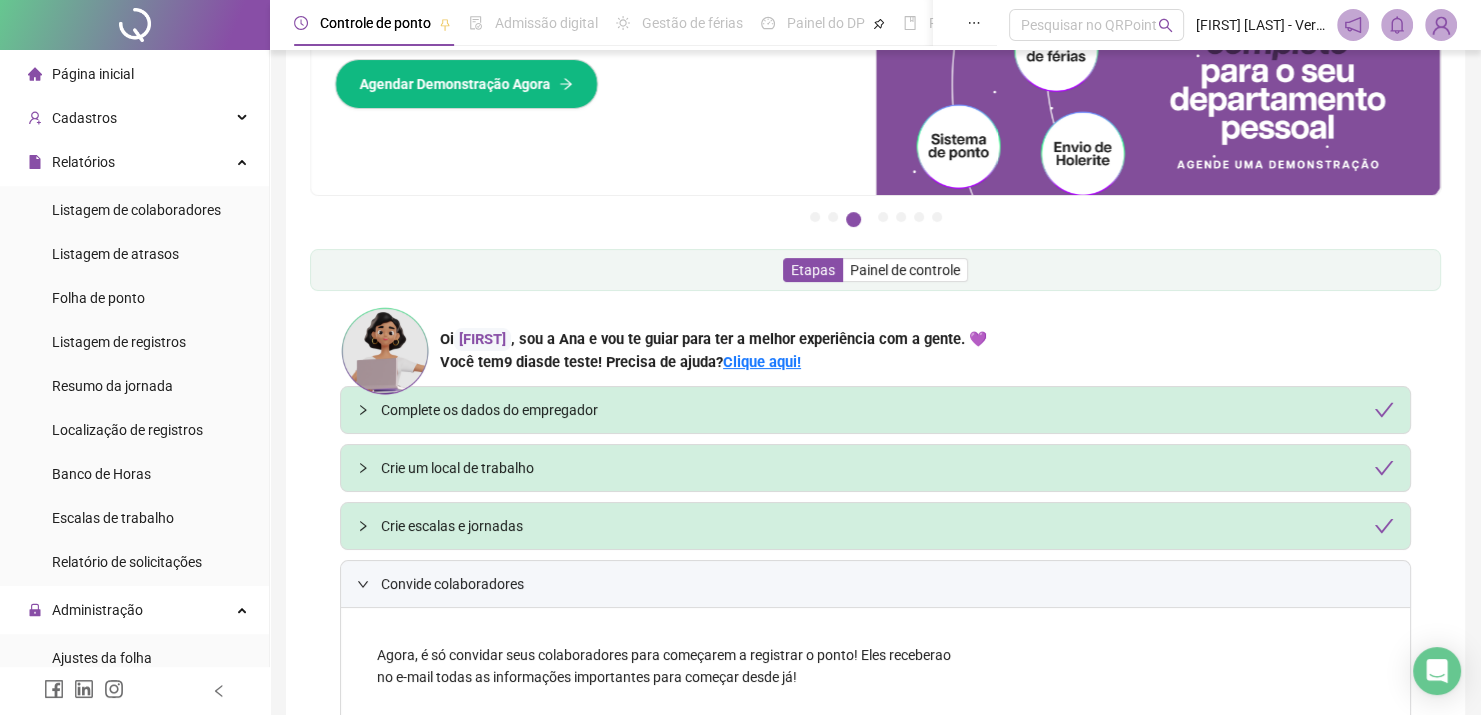 scroll, scrollTop: 236, scrollLeft: 0, axis: vertical 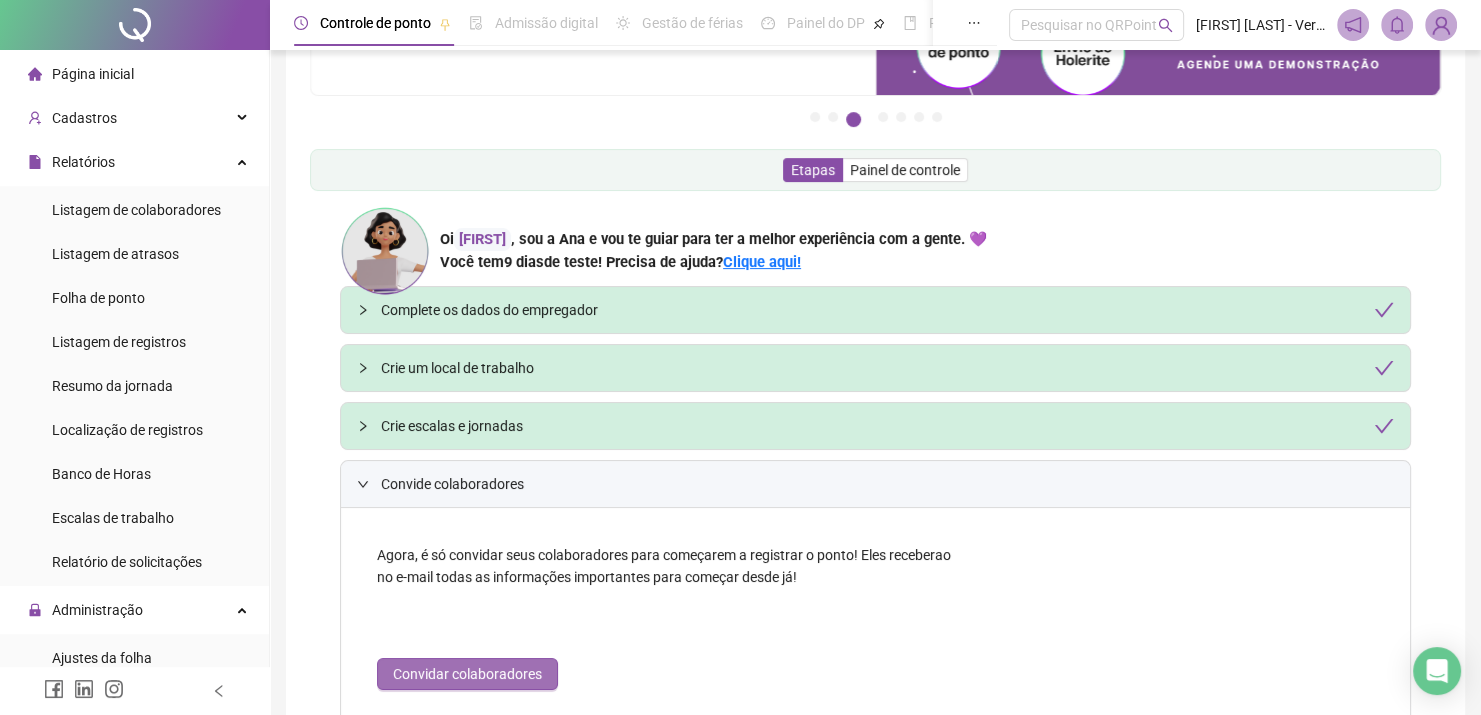 click on "Convidar colaboradores" at bounding box center (467, 674) 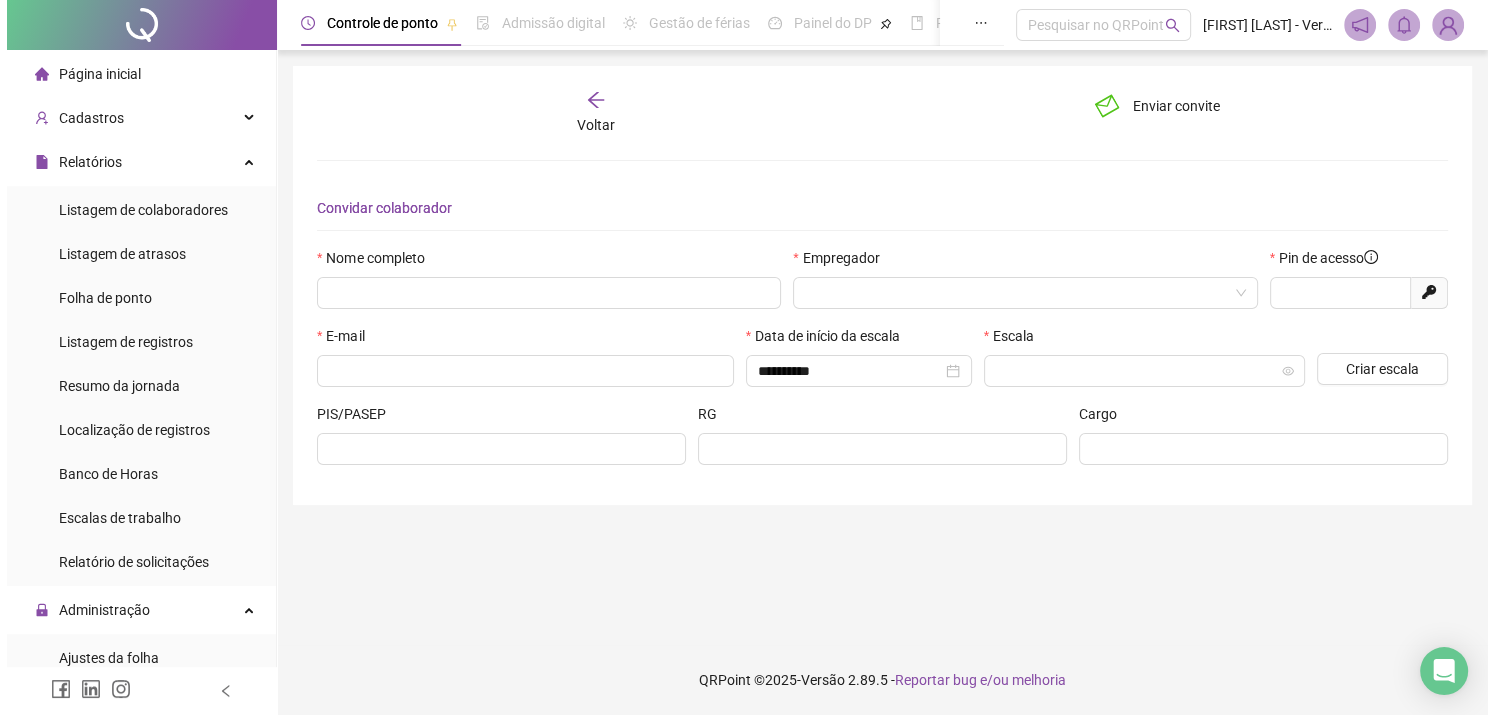 scroll, scrollTop: 0, scrollLeft: 0, axis: both 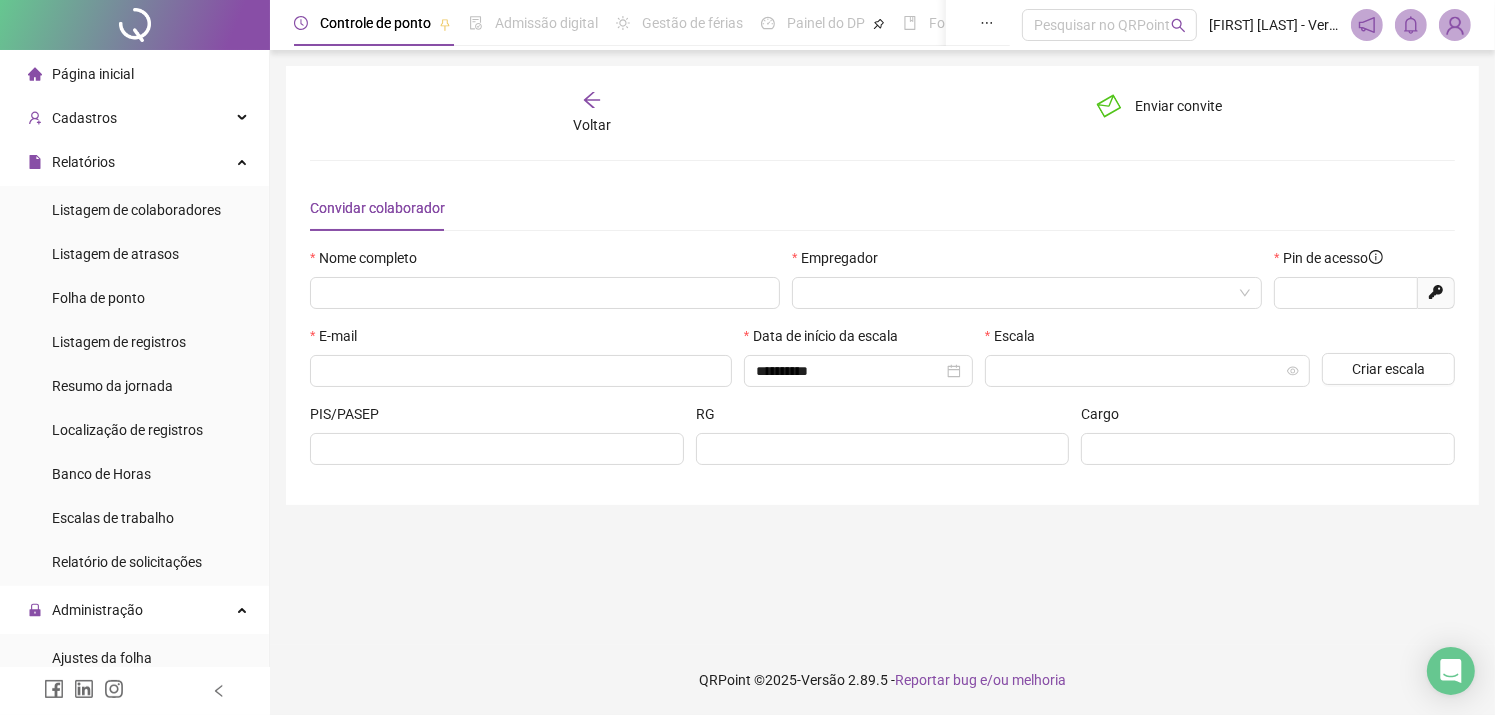 type on "*****" 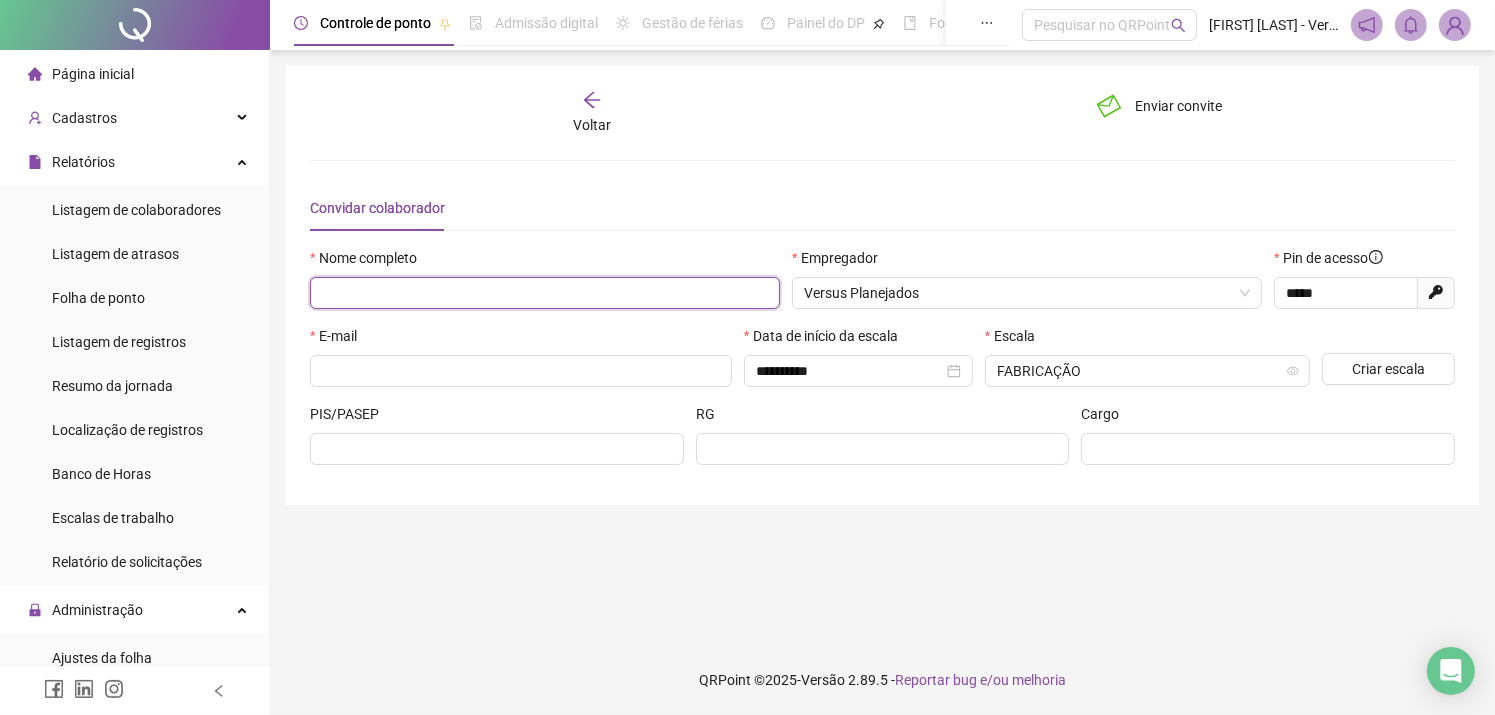 click at bounding box center [545, 293] 